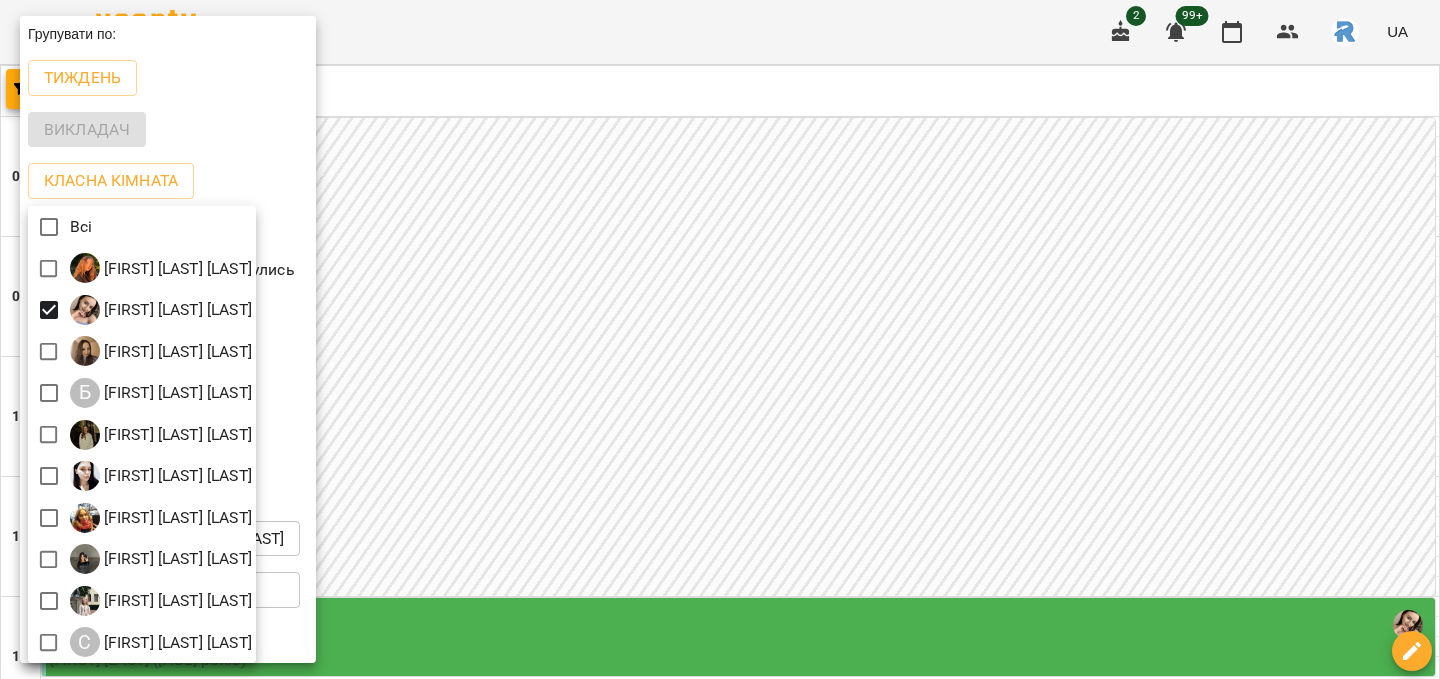 scroll, scrollTop: 0, scrollLeft: 0, axis: both 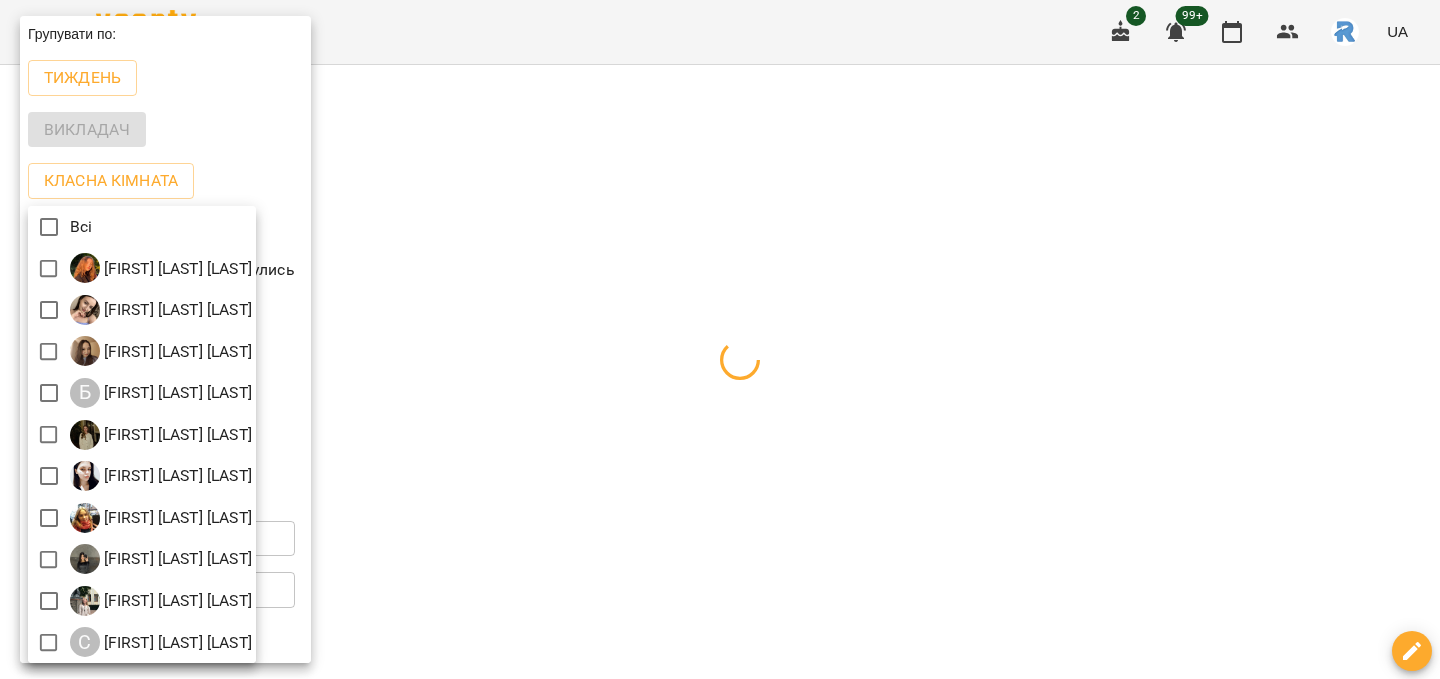 click at bounding box center (720, 339) 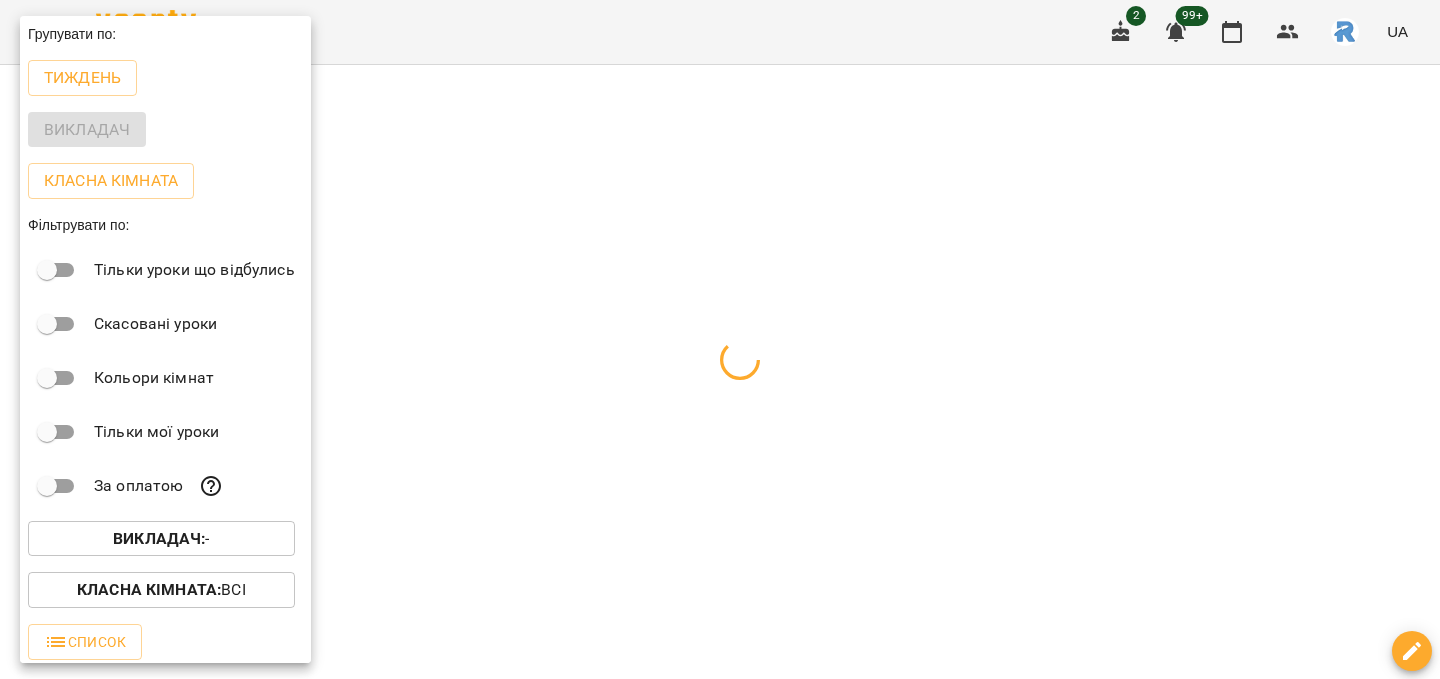 click on "Всі Бабич Іванна Миколаївна Балабан Дарʼя Демʼянівна Бєлікова Діана Ігорівна Білоусова Каміла Євгенівна Вавжишин Соломія Мар'янівна Гелюх Анастасія Юріївна Маркіна Софія Сергіївна Осипенко Юлія Андріївна Пленюк Вікторія Андріївна Свінціцька Софія Русланівна" at bounding box center [720, 339] 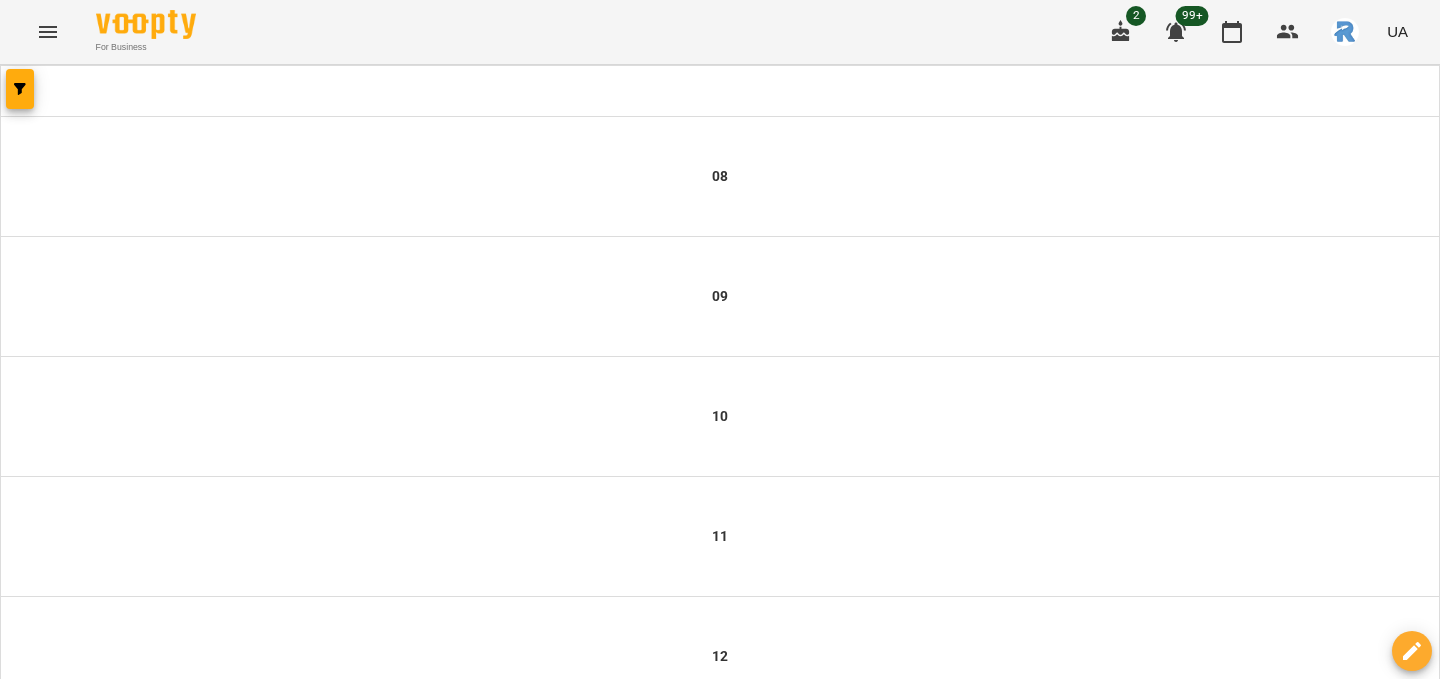 click 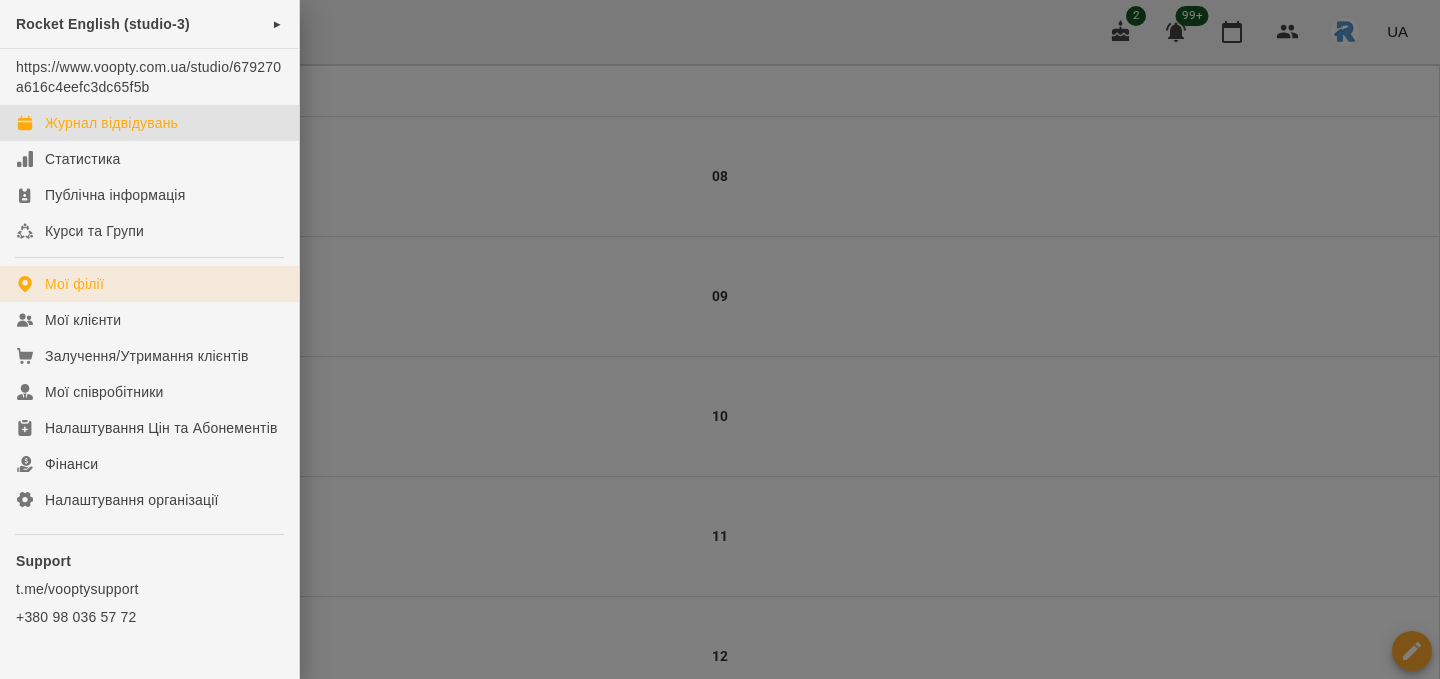 click on "Мої філії" at bounding box center (74, 284) 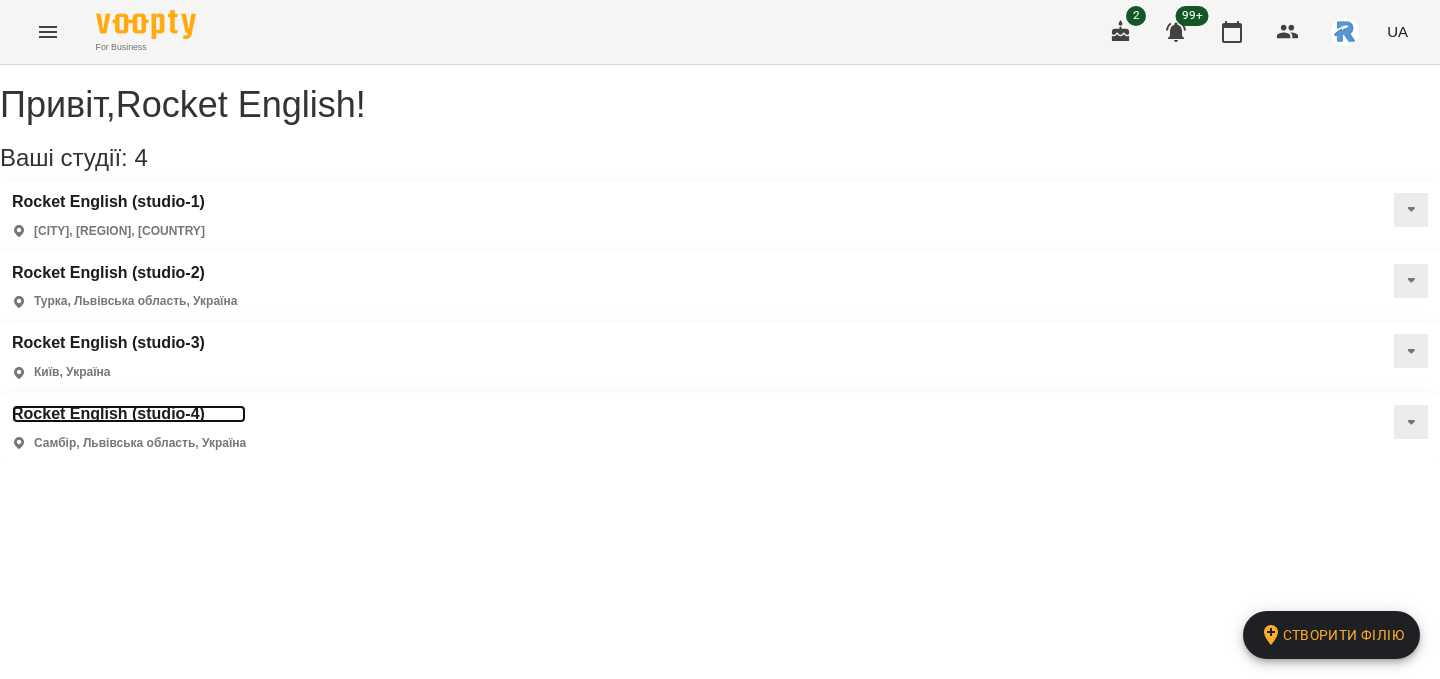 click on "Rocket English (studio-4)" at bounding box center [129, 414] 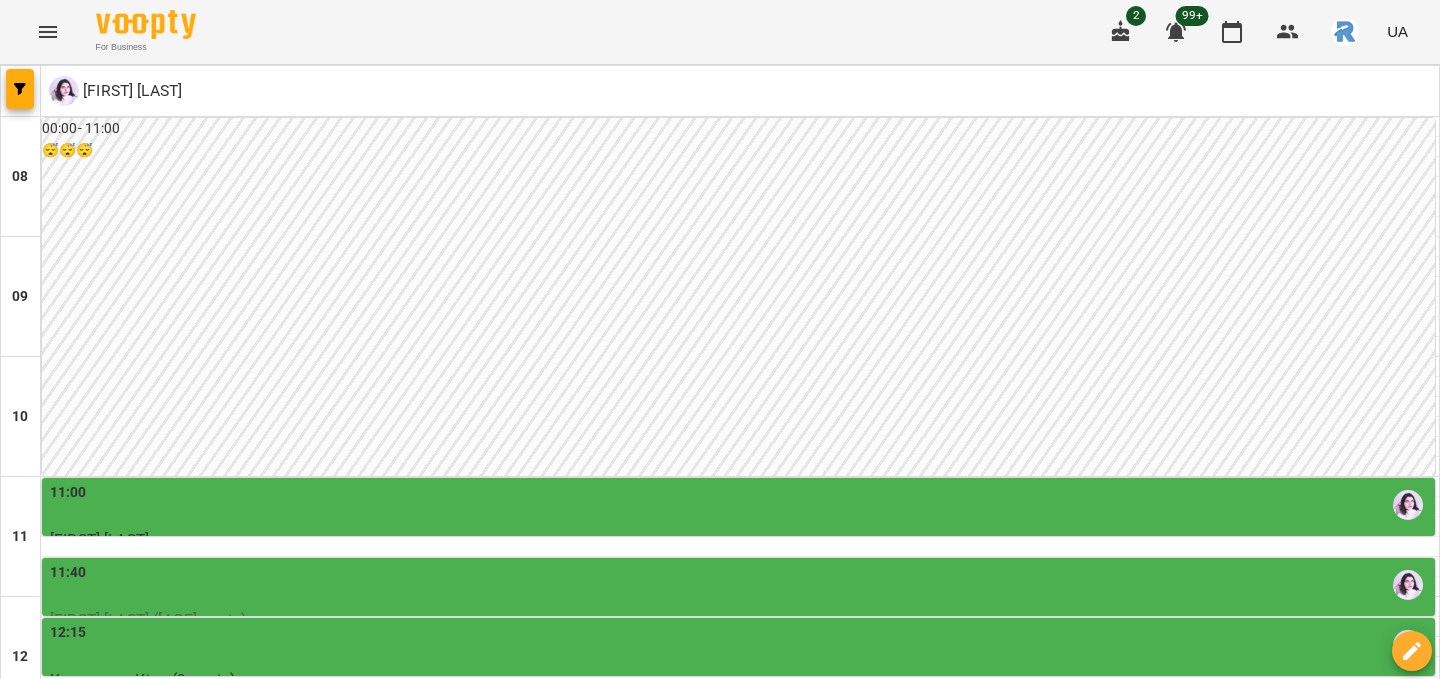 scroll, scrollTop: 563, scrollLeft: 0, axis: vertical 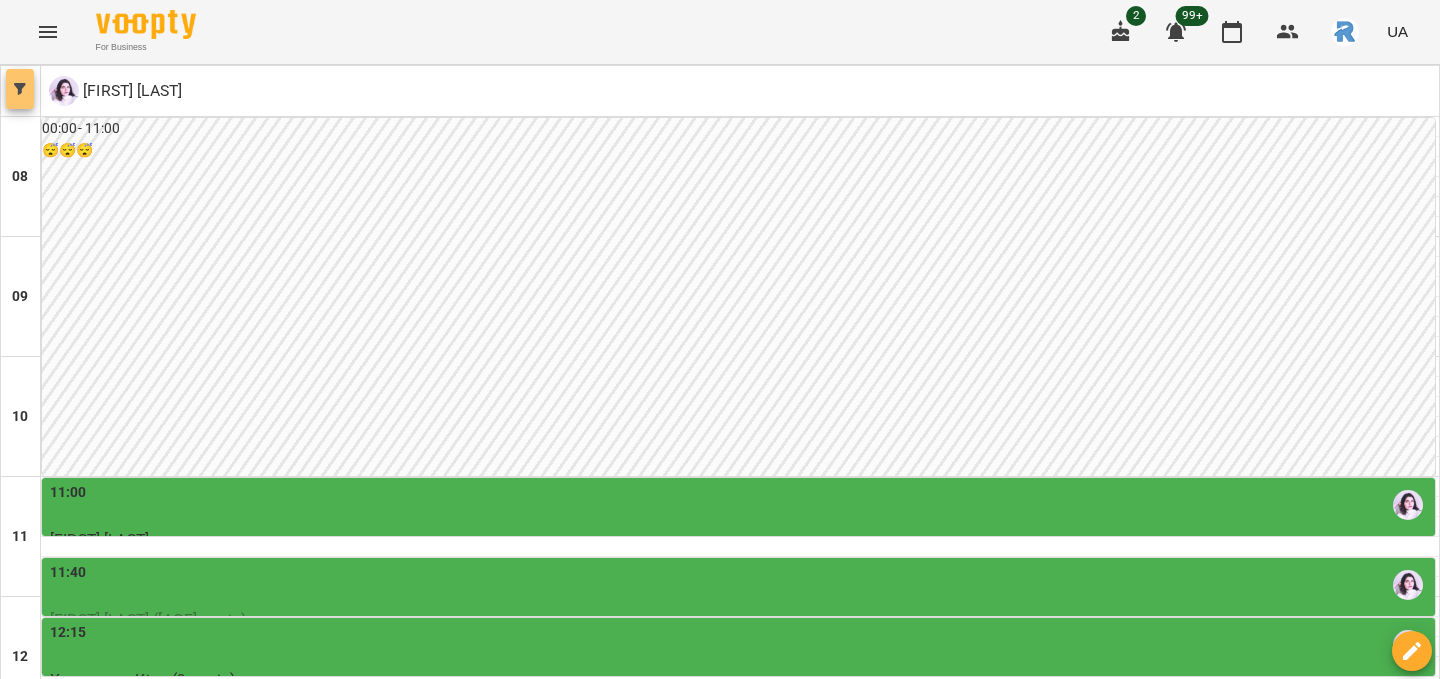 click at bounding box center (20, 89) 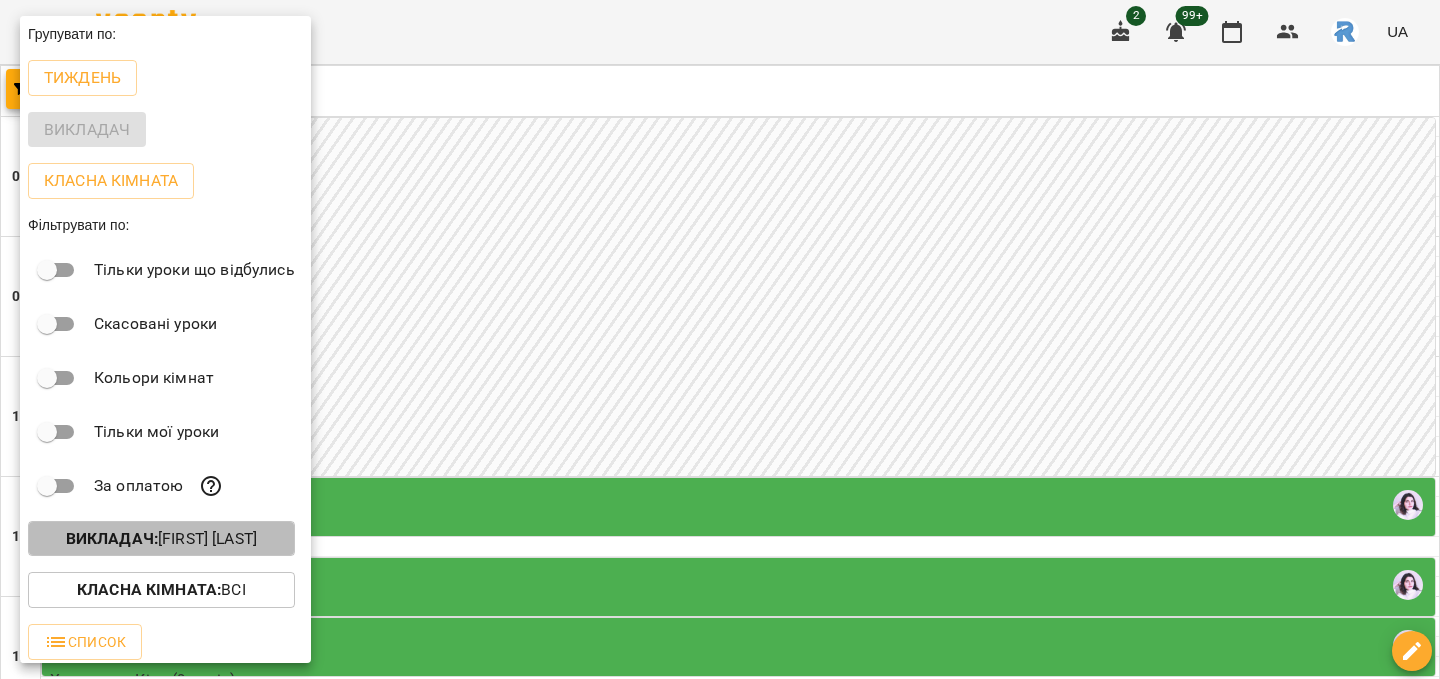 click on "Викладач :" at bounding box center [112, 538] 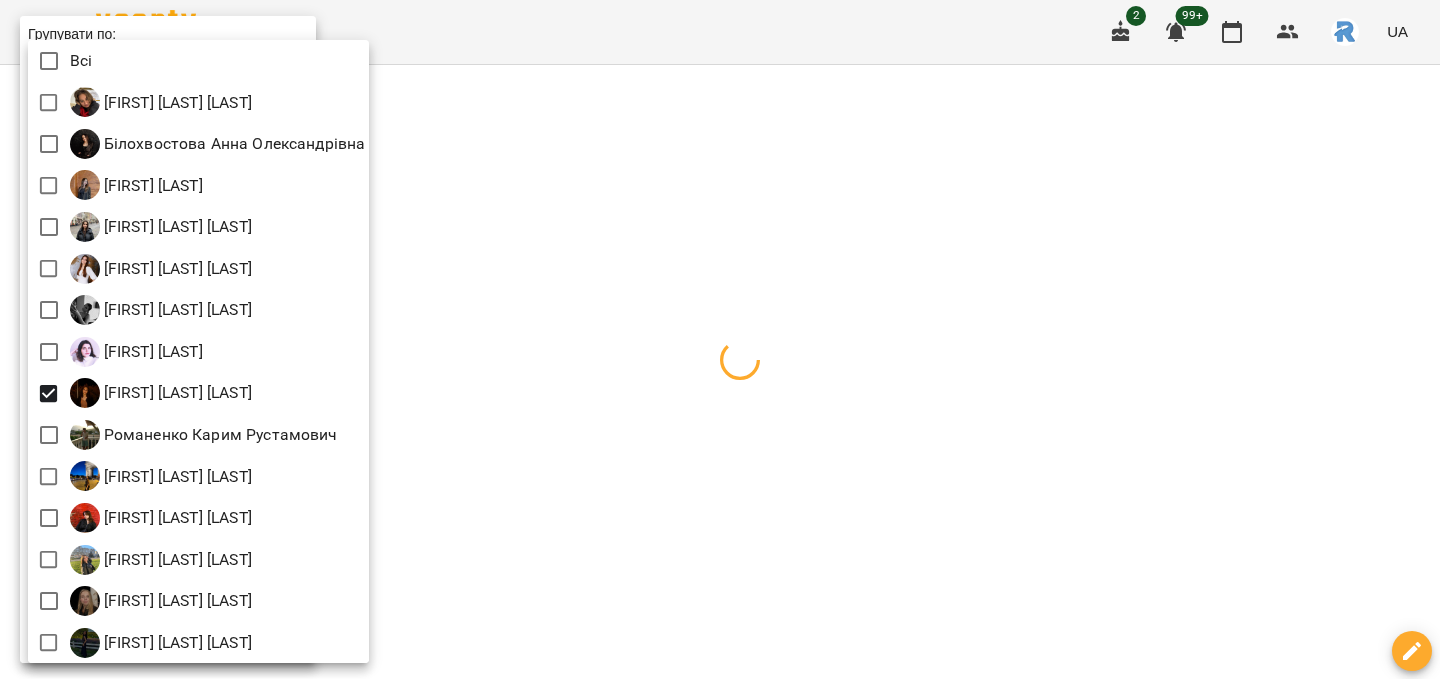 click at bounding box center [720, 339] 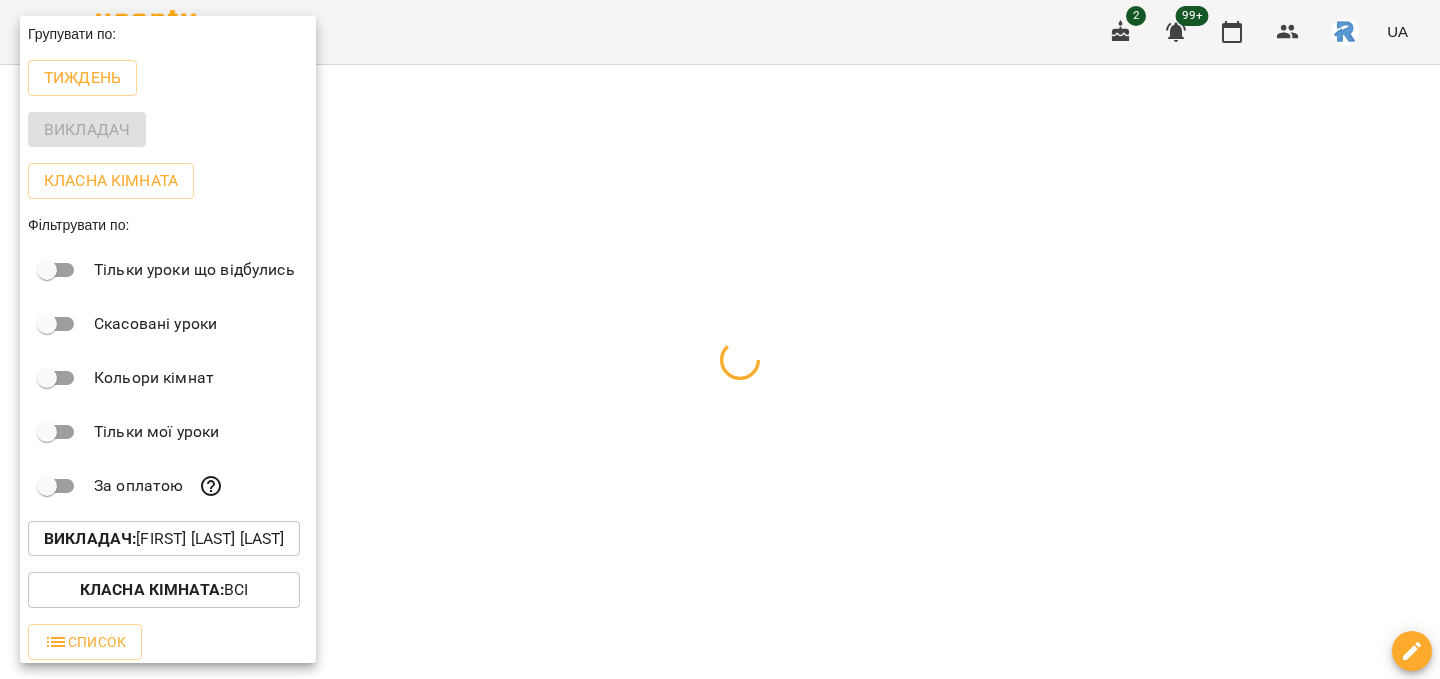 click at bounding box center [720, 339] 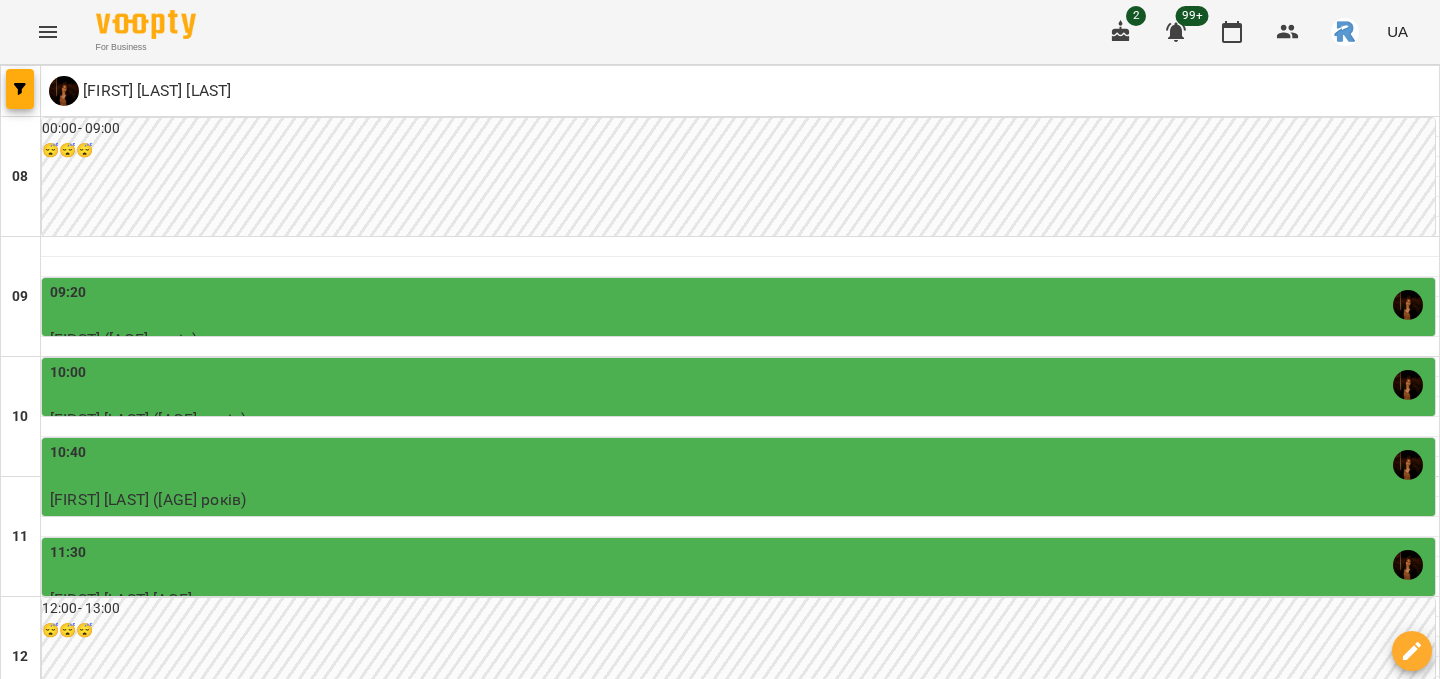 scroll, scrollTop: 769, scrollLeft: 0, axis: vertical 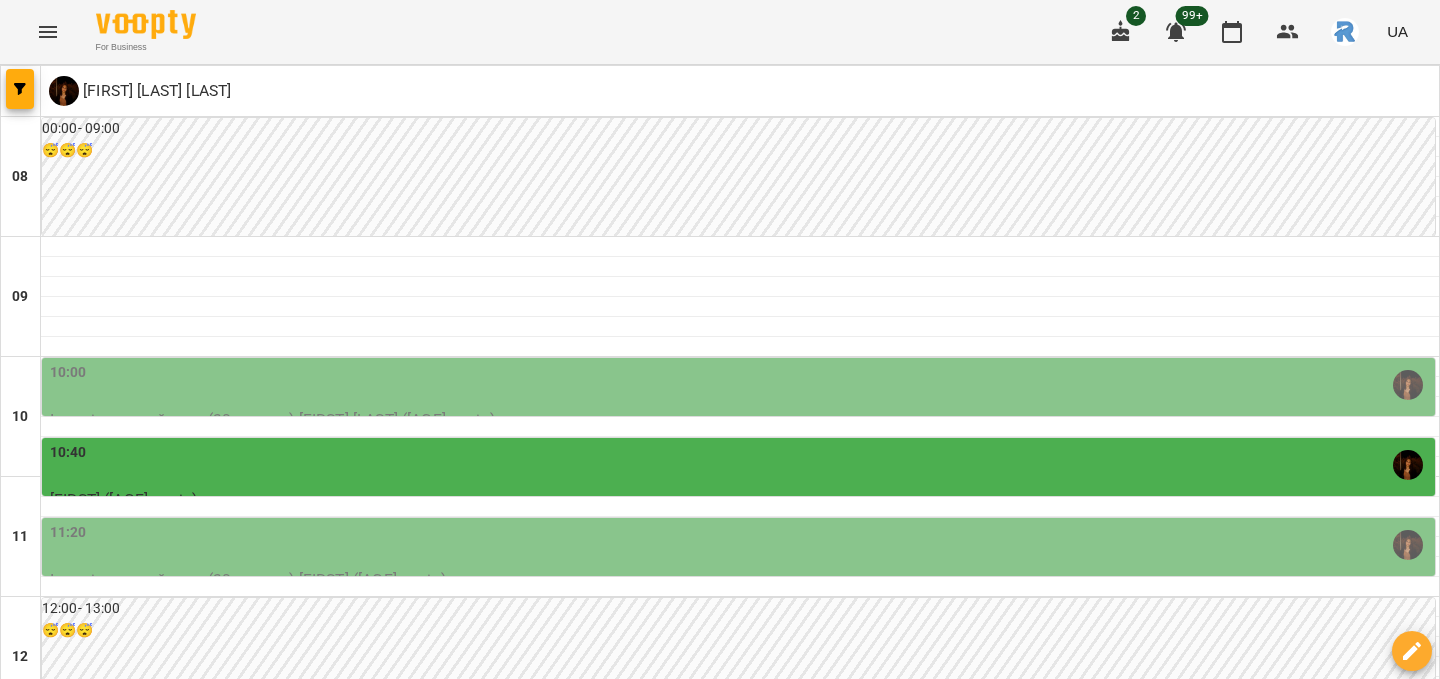click on "13:00" at bounding box center [740, 745] 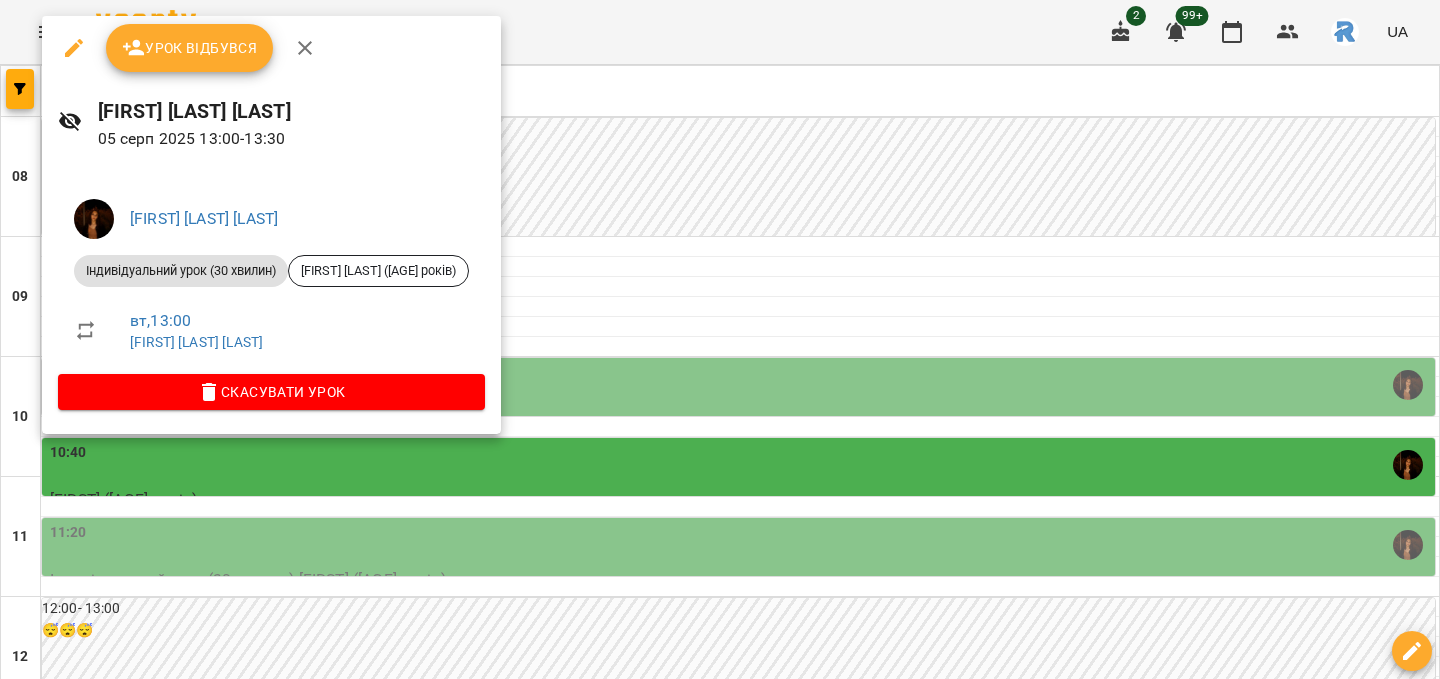 click at bounding box center [720, 339] 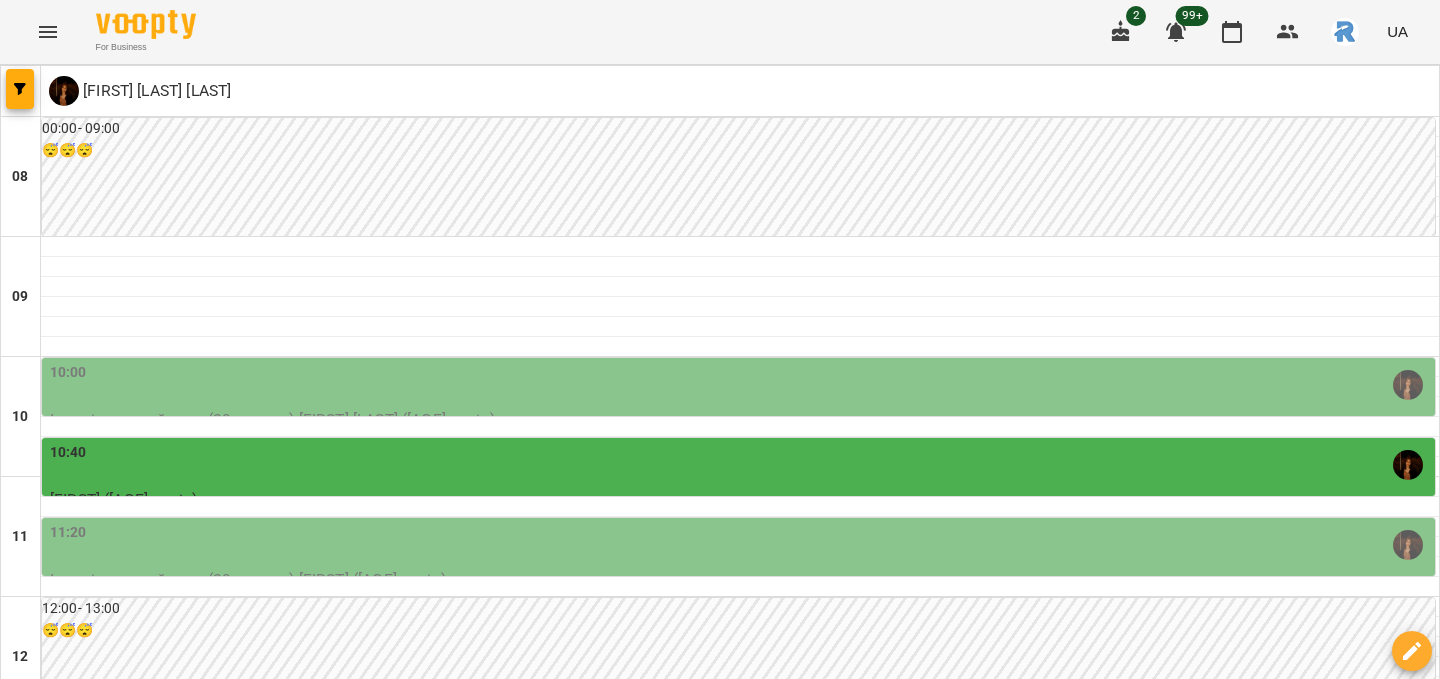 scroll, scrollTop: 514, scrollLeft: 0, axis: vertical 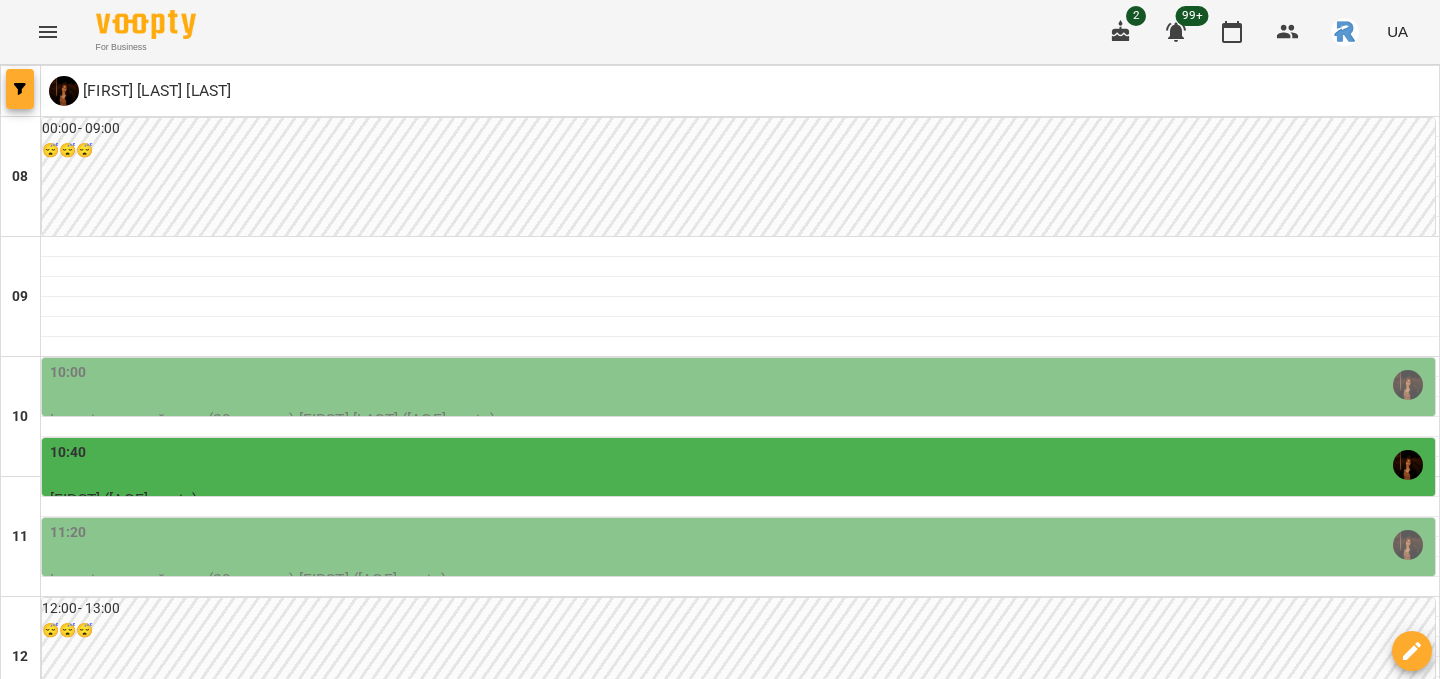click at bounding box center (20, 89) 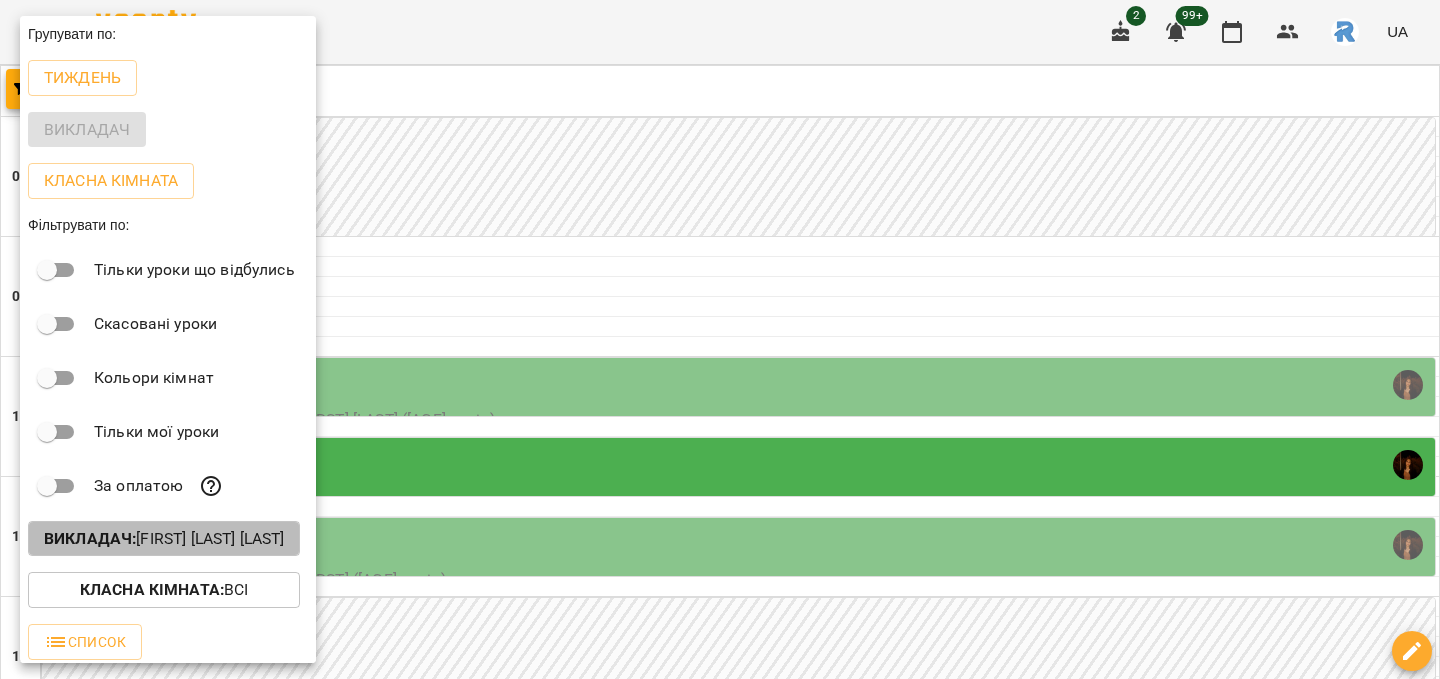 click on "Викладач : [FIRST] [LAST]" at bounding box center [164, 539] 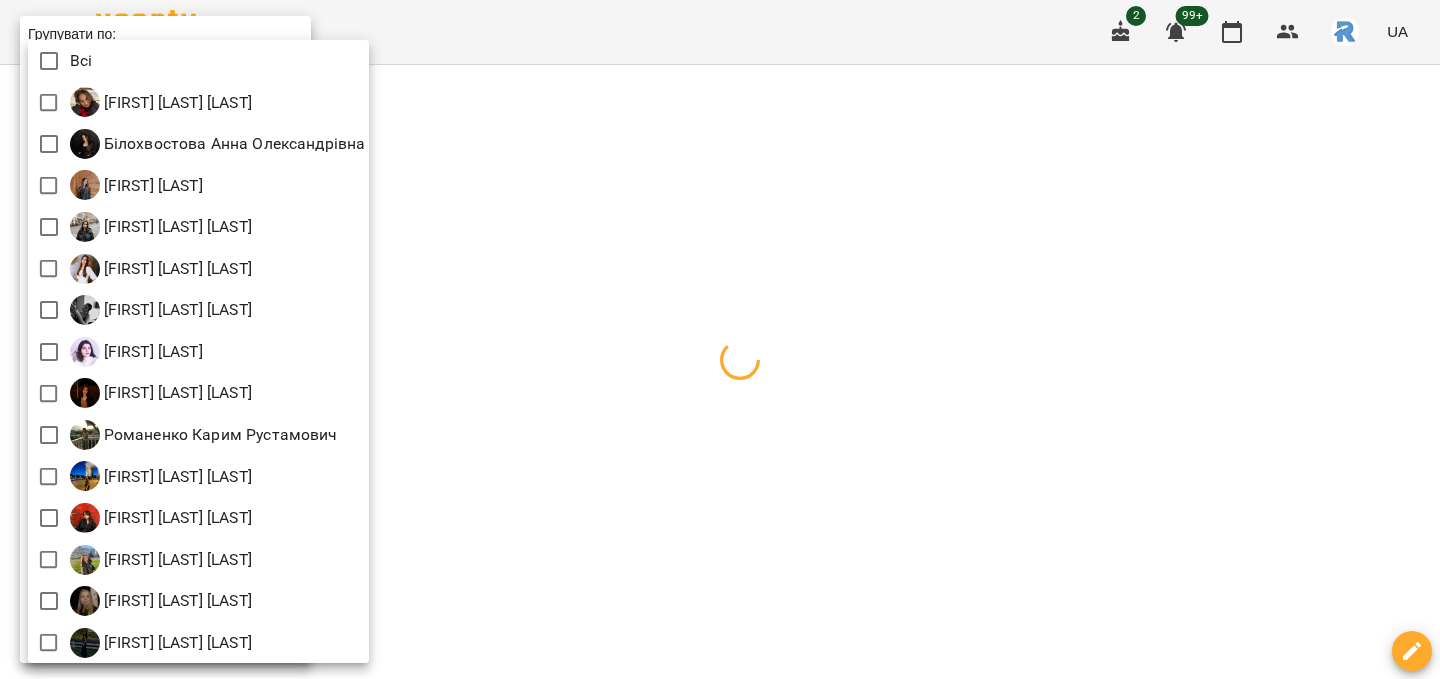 scroll, scrollTop: 4, scrollLeft: 0, axis: vertical 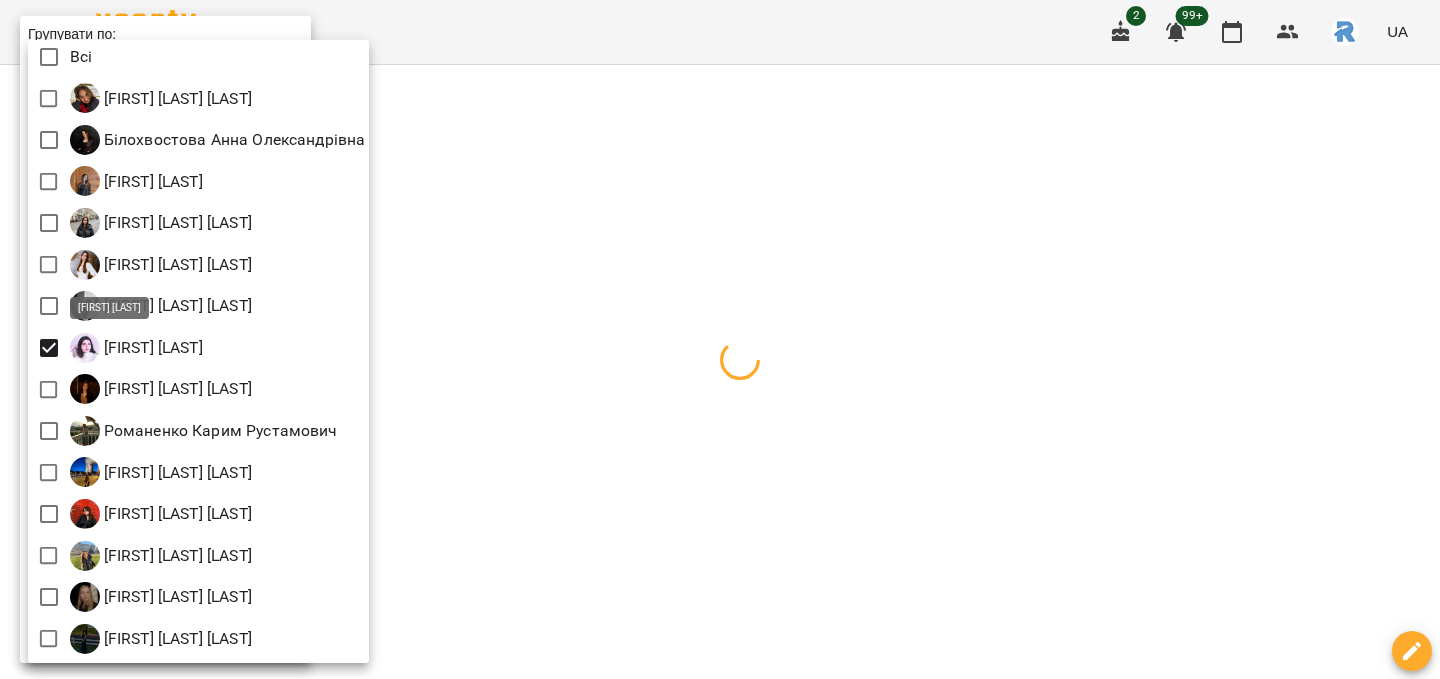 click at bounding box center (720, 339) 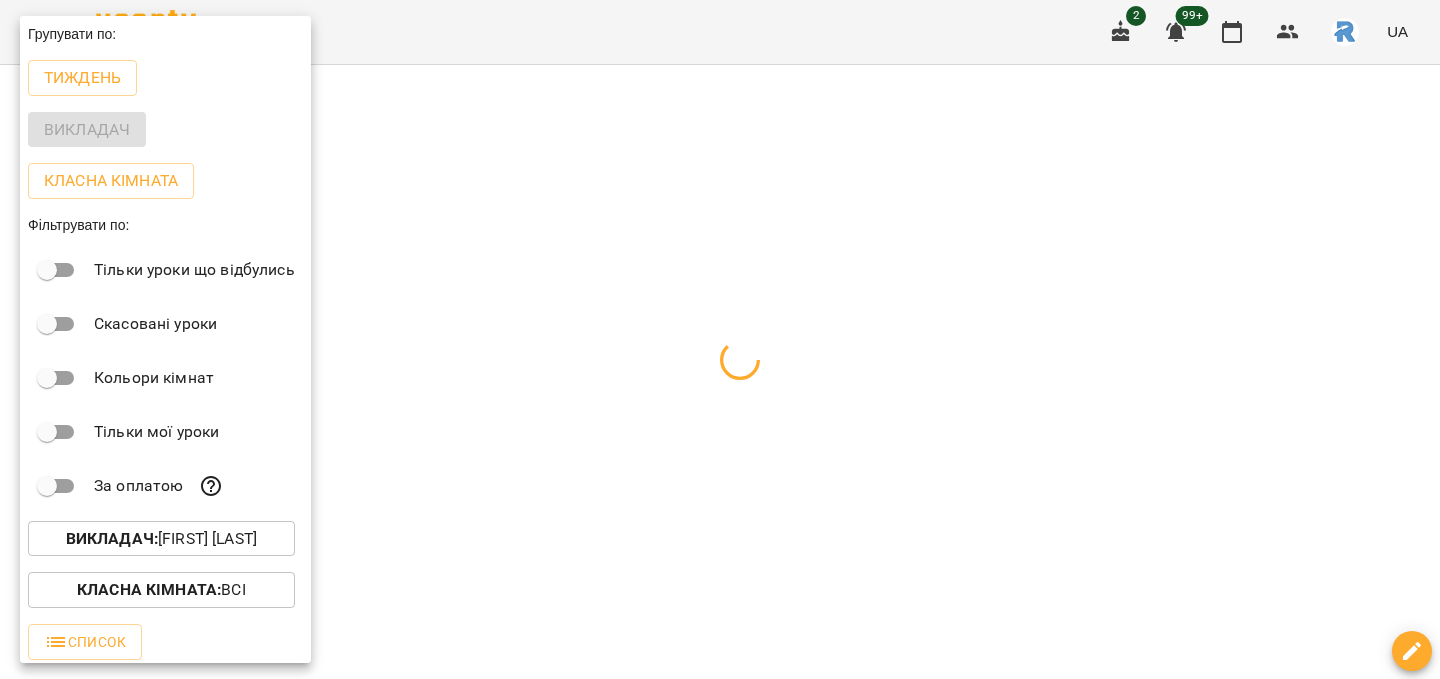 click at bounding box center (720, 339) 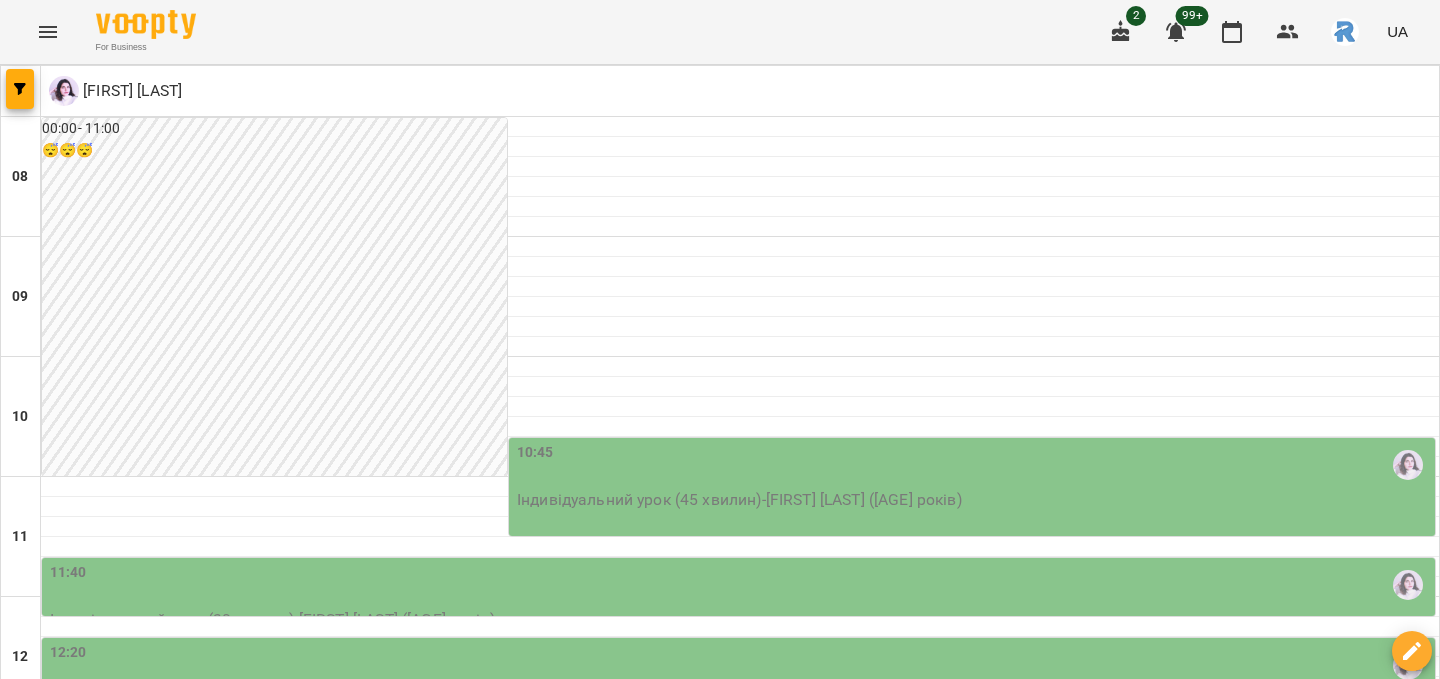 scroll, scrollTop: 341, scrollLeft: 0, axis: vertical 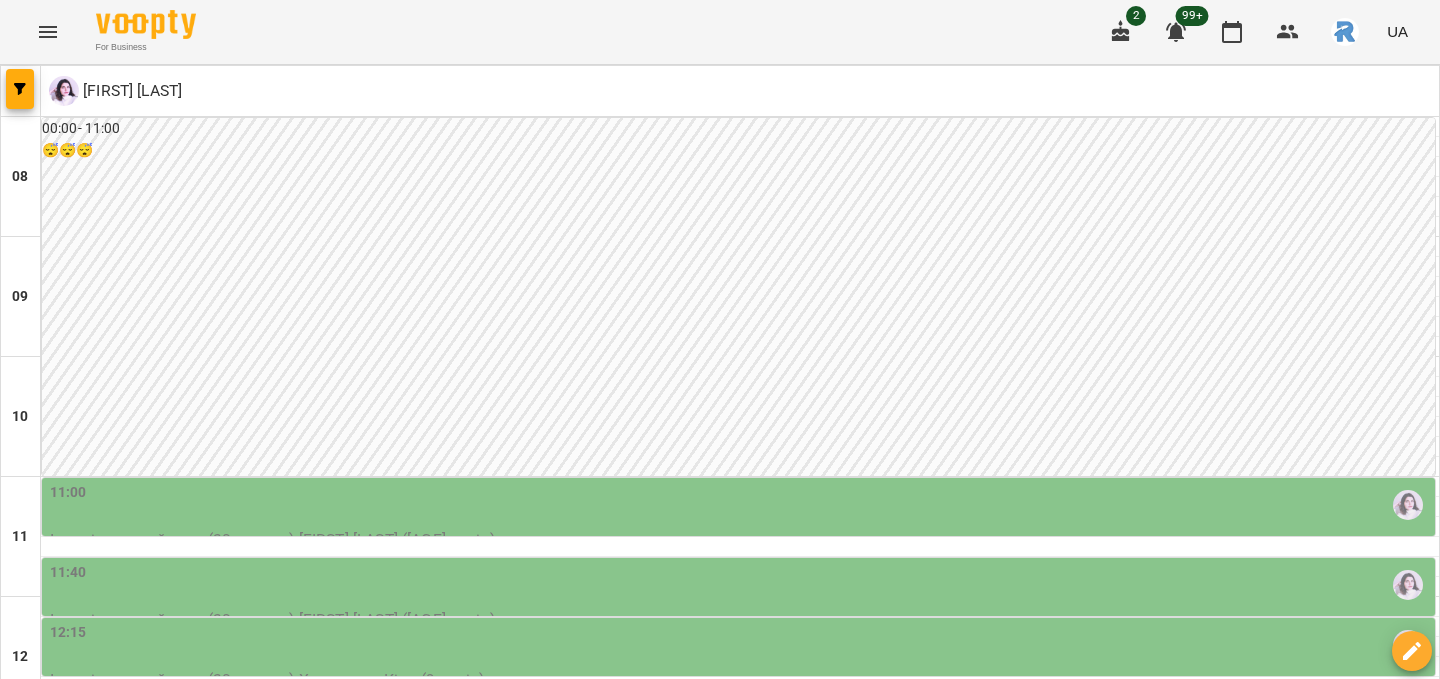 click at bounding box center (620, 1768) 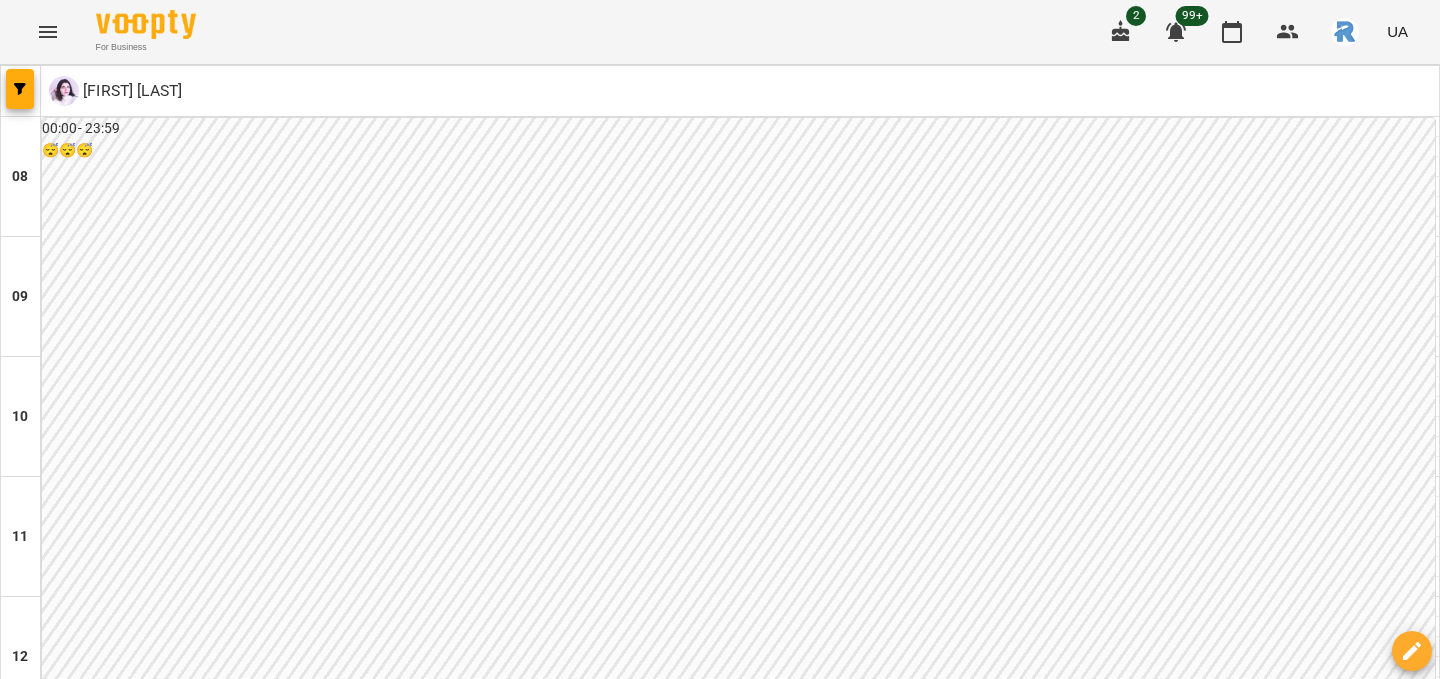 scroll, scrollTop: 556, scrollLeft: 0, axis: vertical 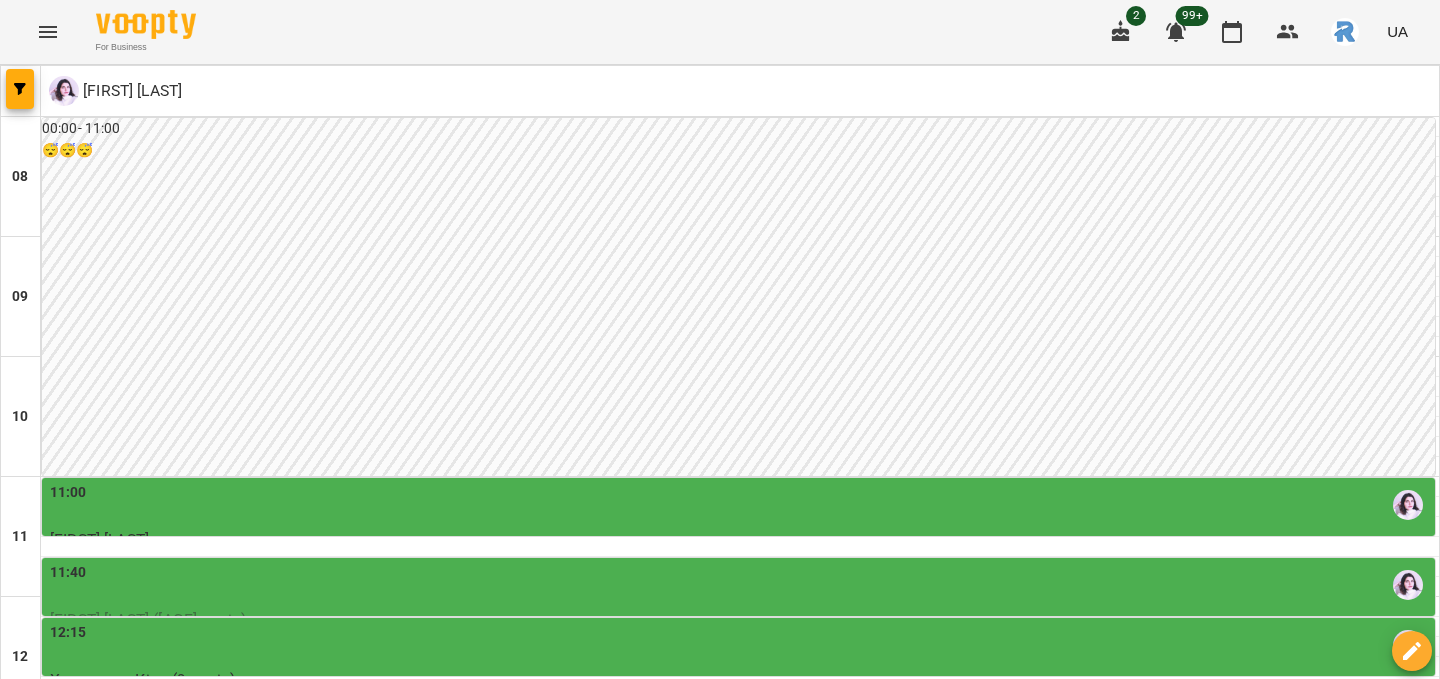 click on "13:40" at bounding box center [740, 825] 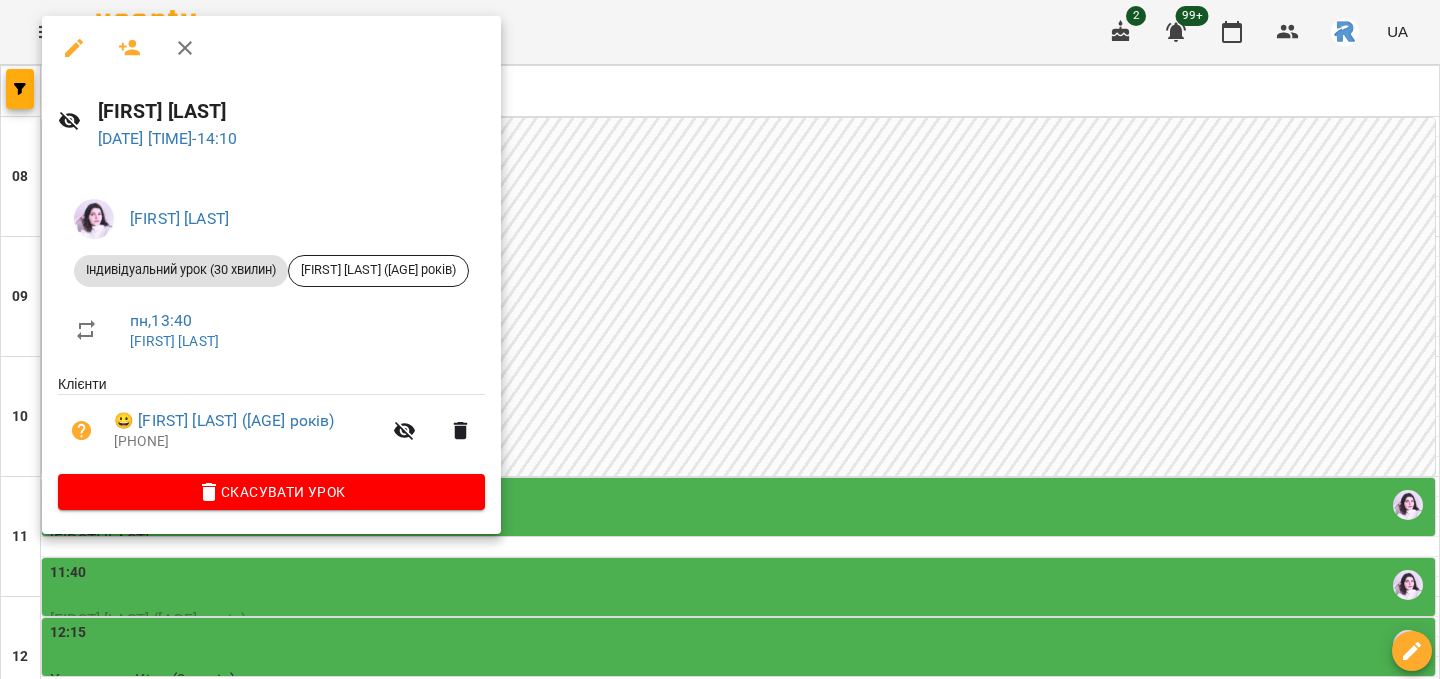 click at bounding box center (720, 339) 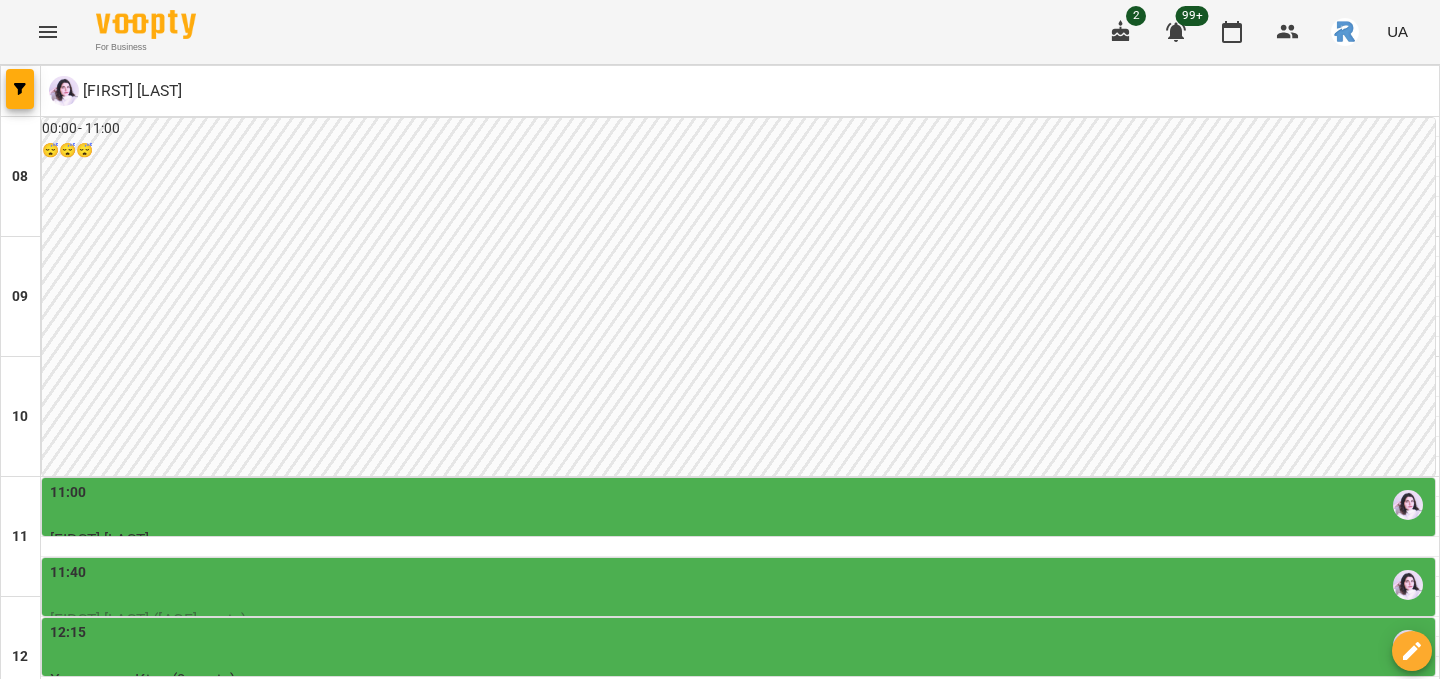 click on "12:50" at bounding box center [740, 725] 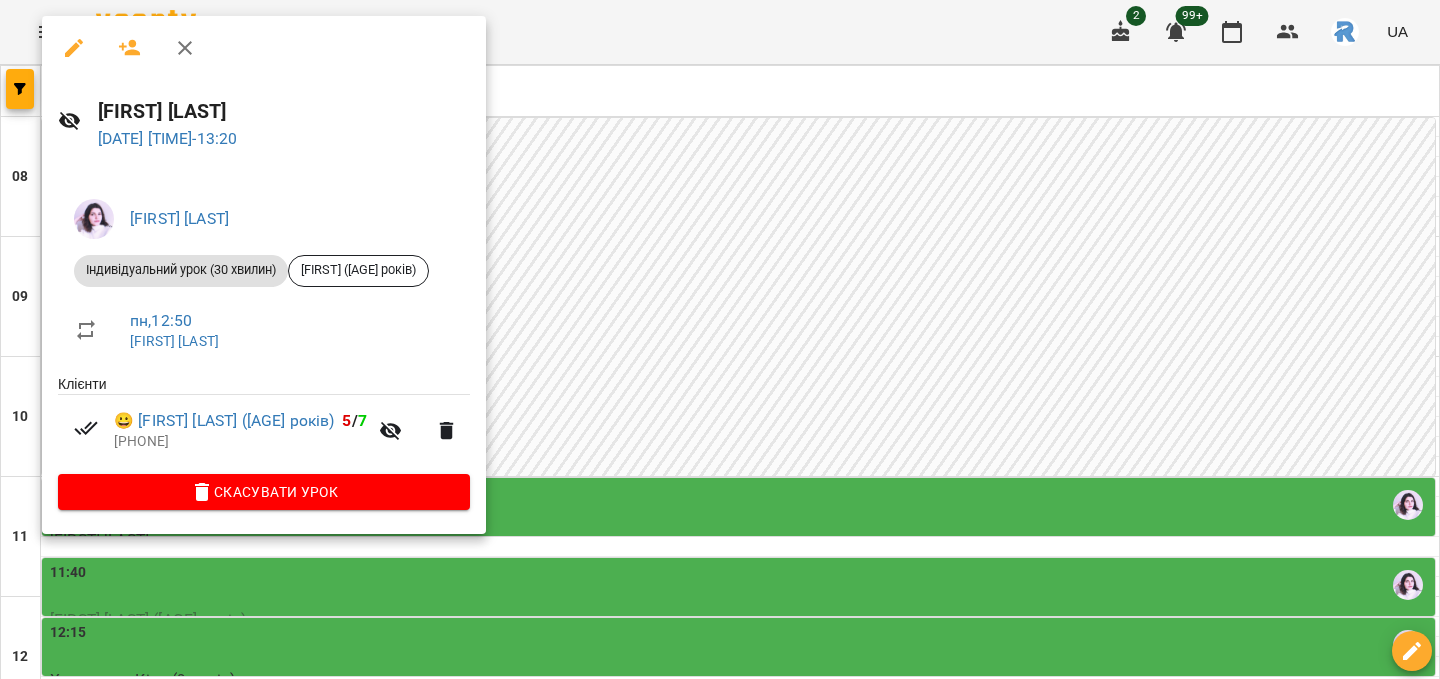 click at bounding box center [720, 339] 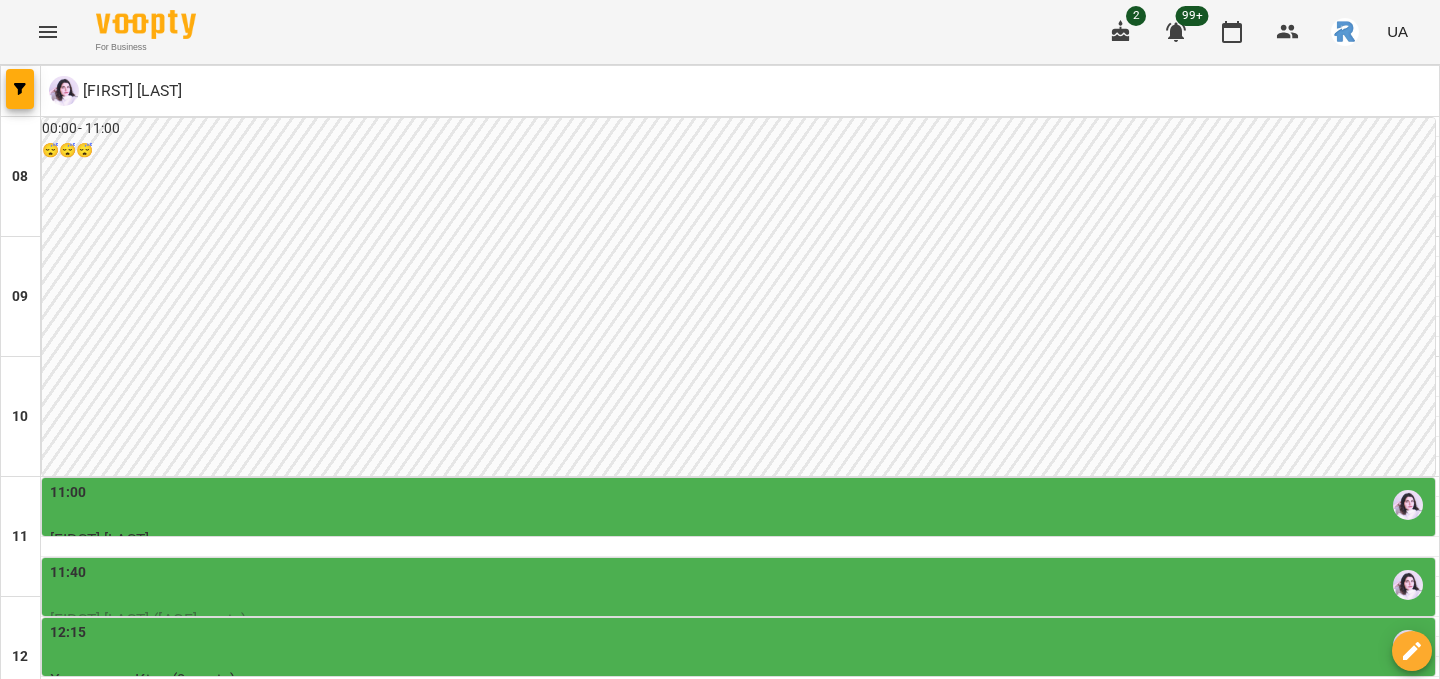 scroll, scrollTop: 382, scrollLeft: 0, axis: vertical 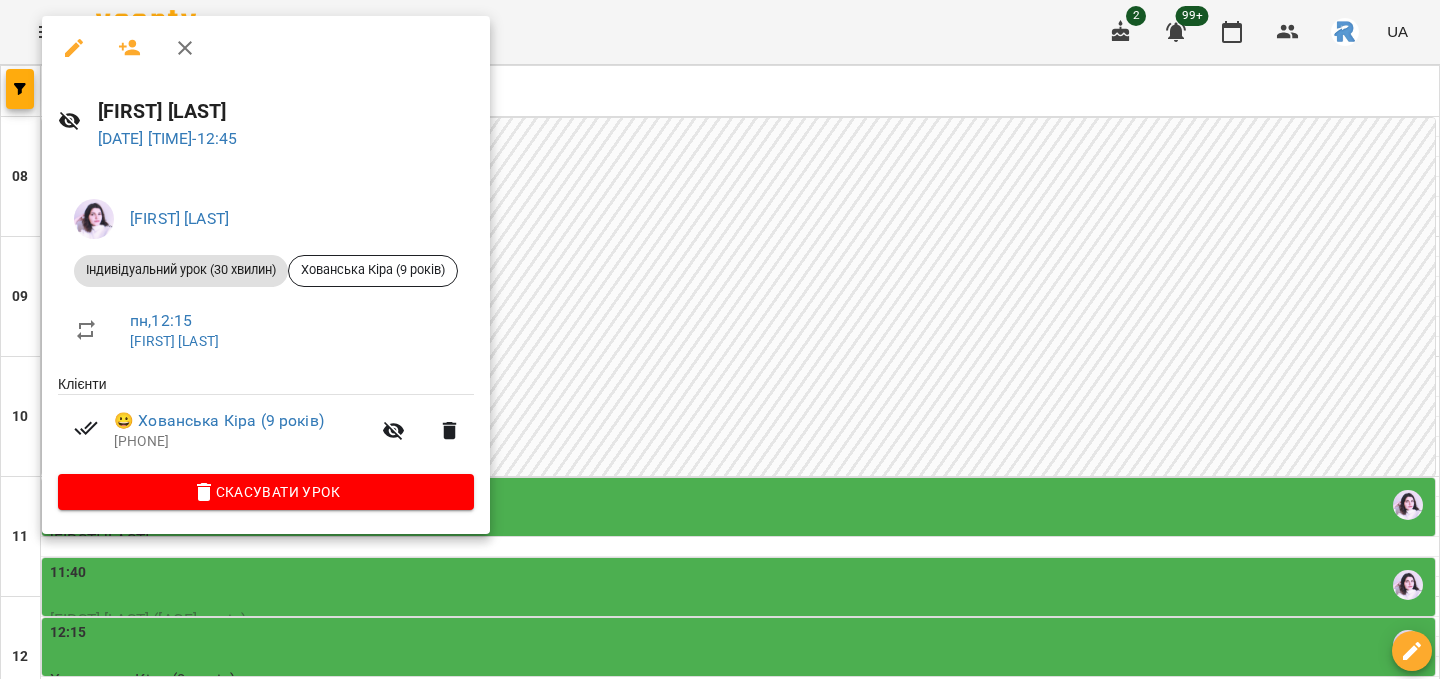 click at bounding box center (720, 339) 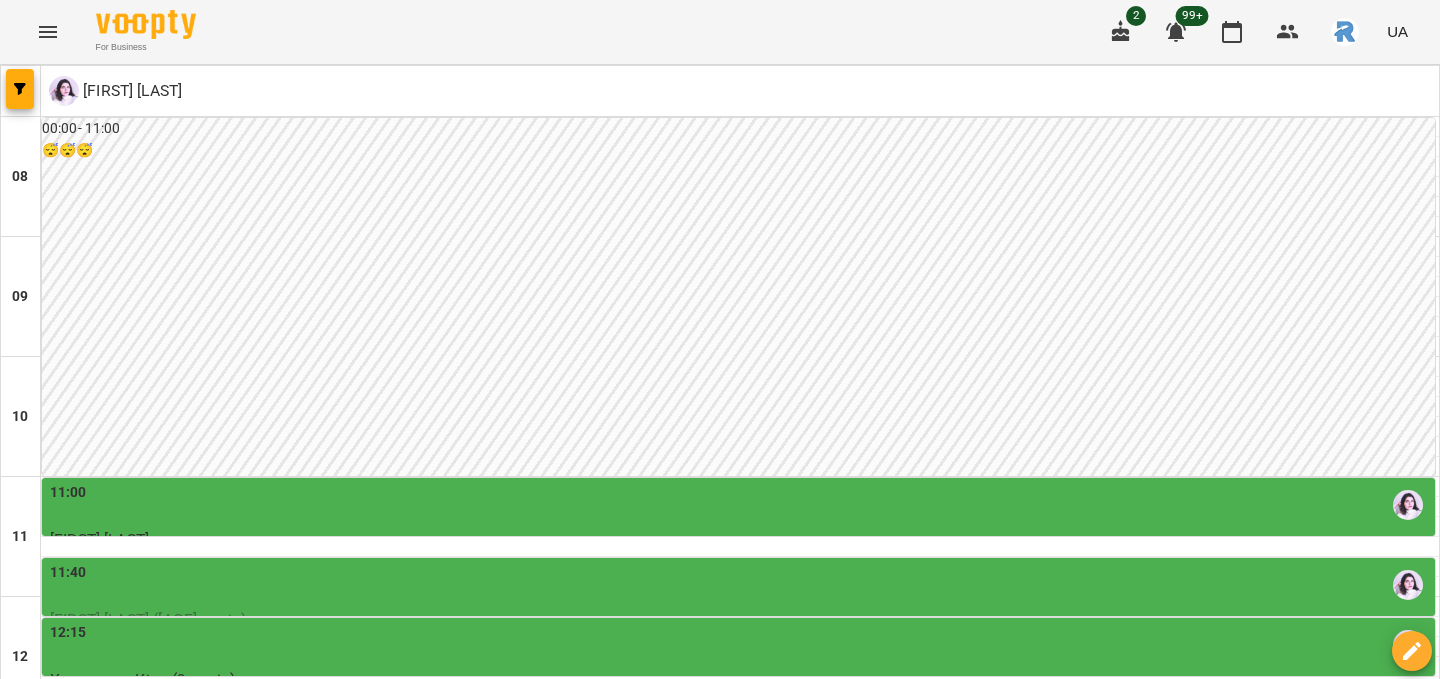 click on "11:40" at bounding box center [740, 585] 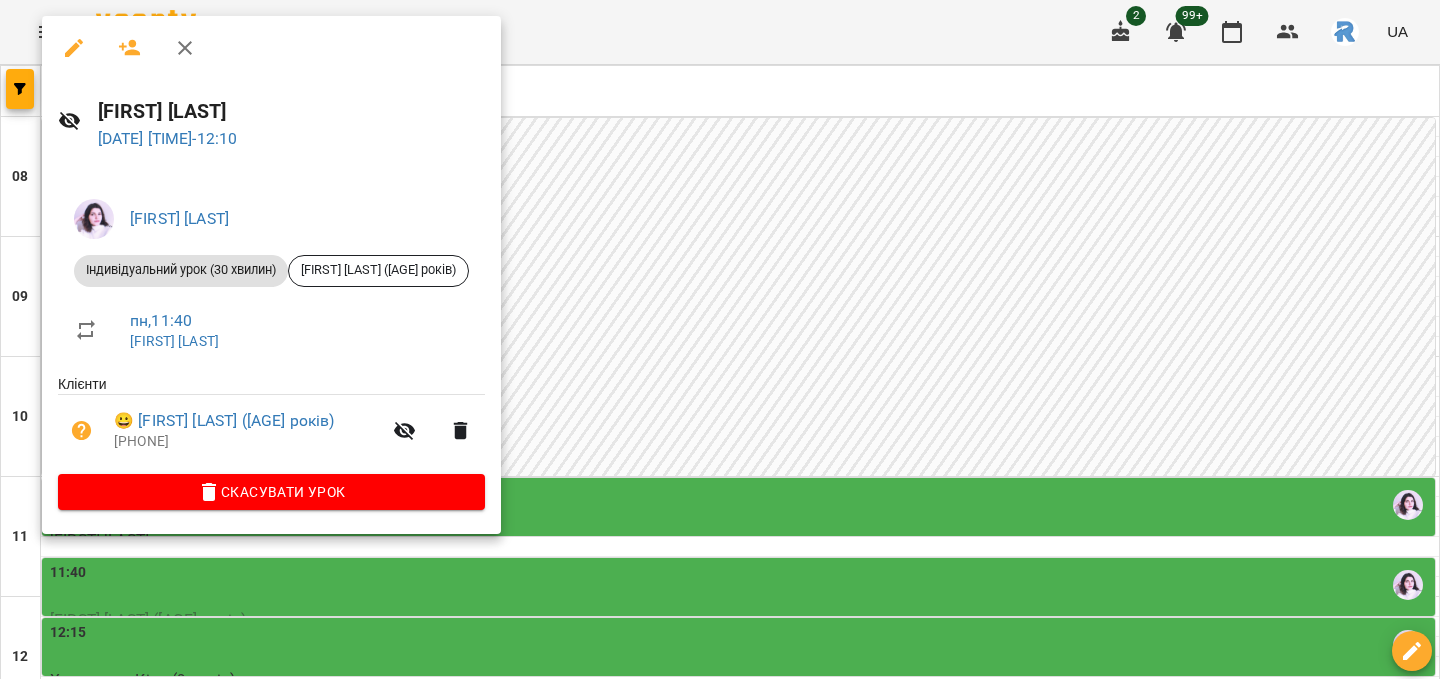 click at bounding box center (720, 339) 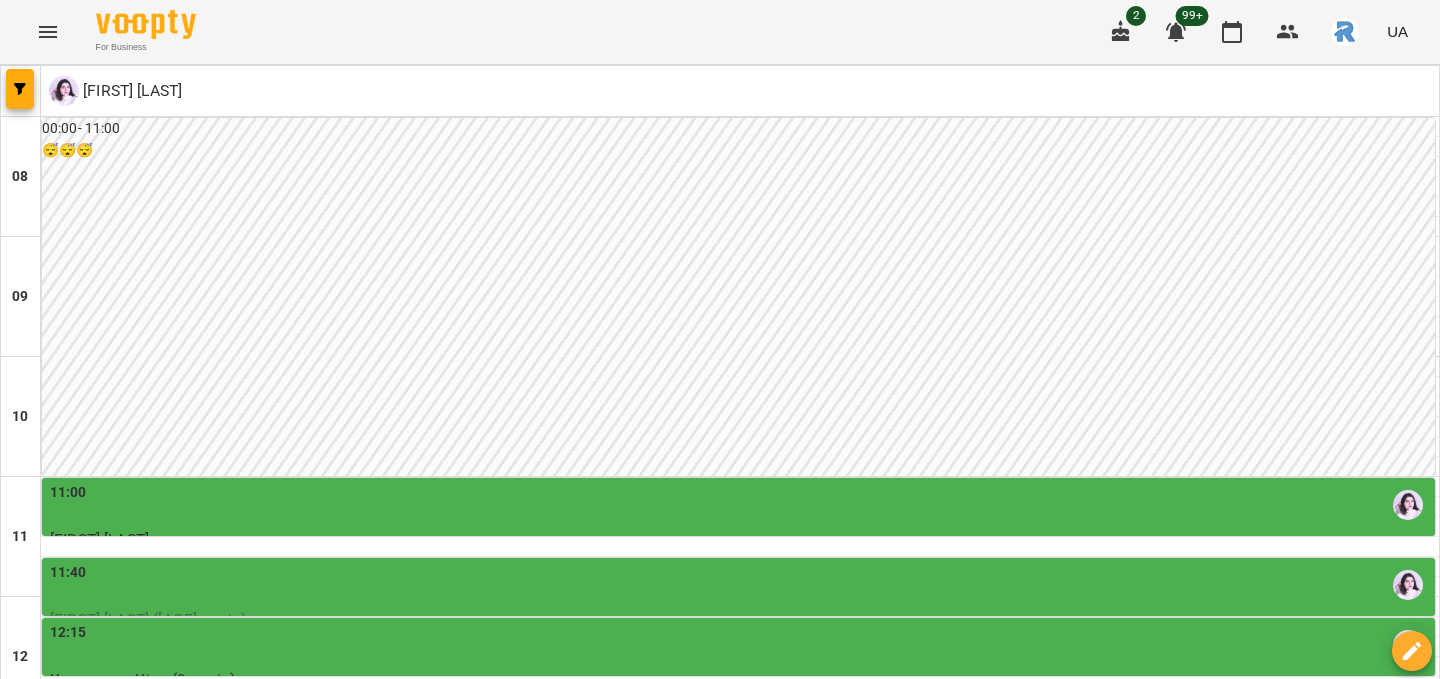 scroll, scrollTop: 263, scrollLeft: 0, axis: vertical 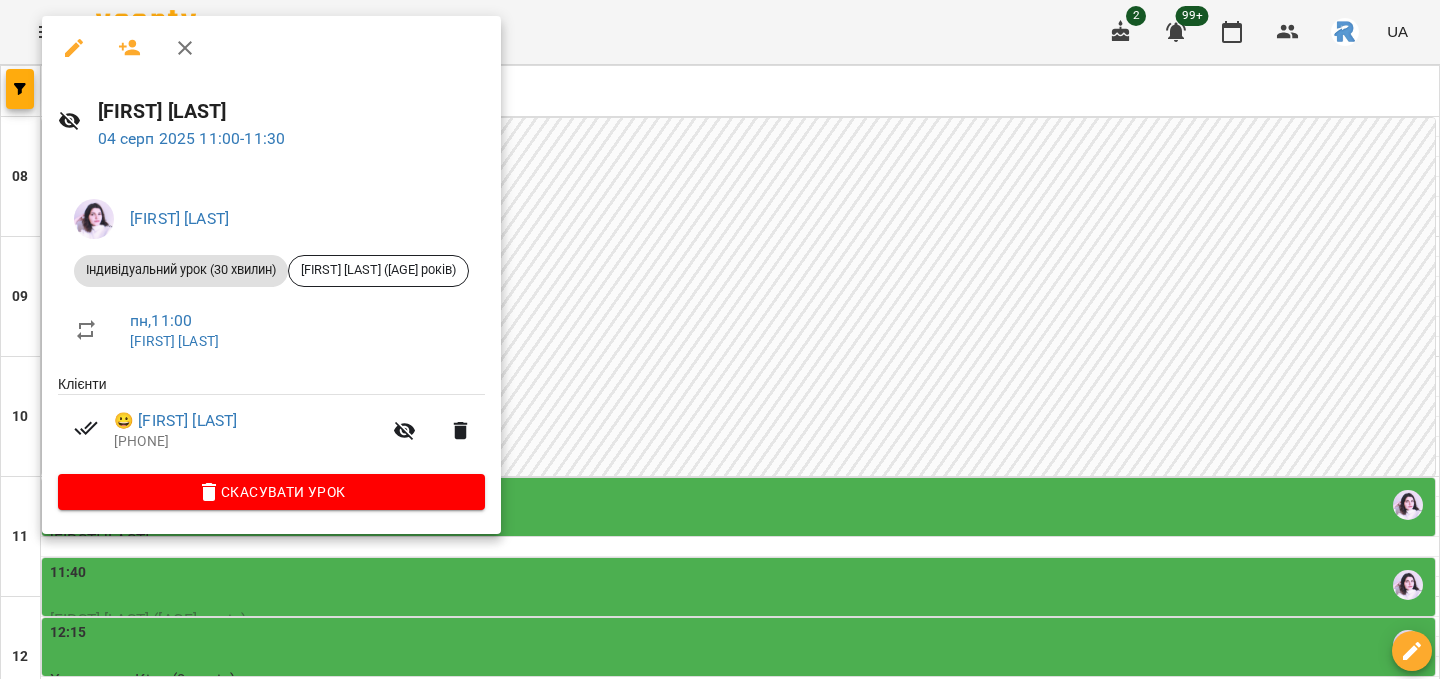 click at bounding box center (720, 339) 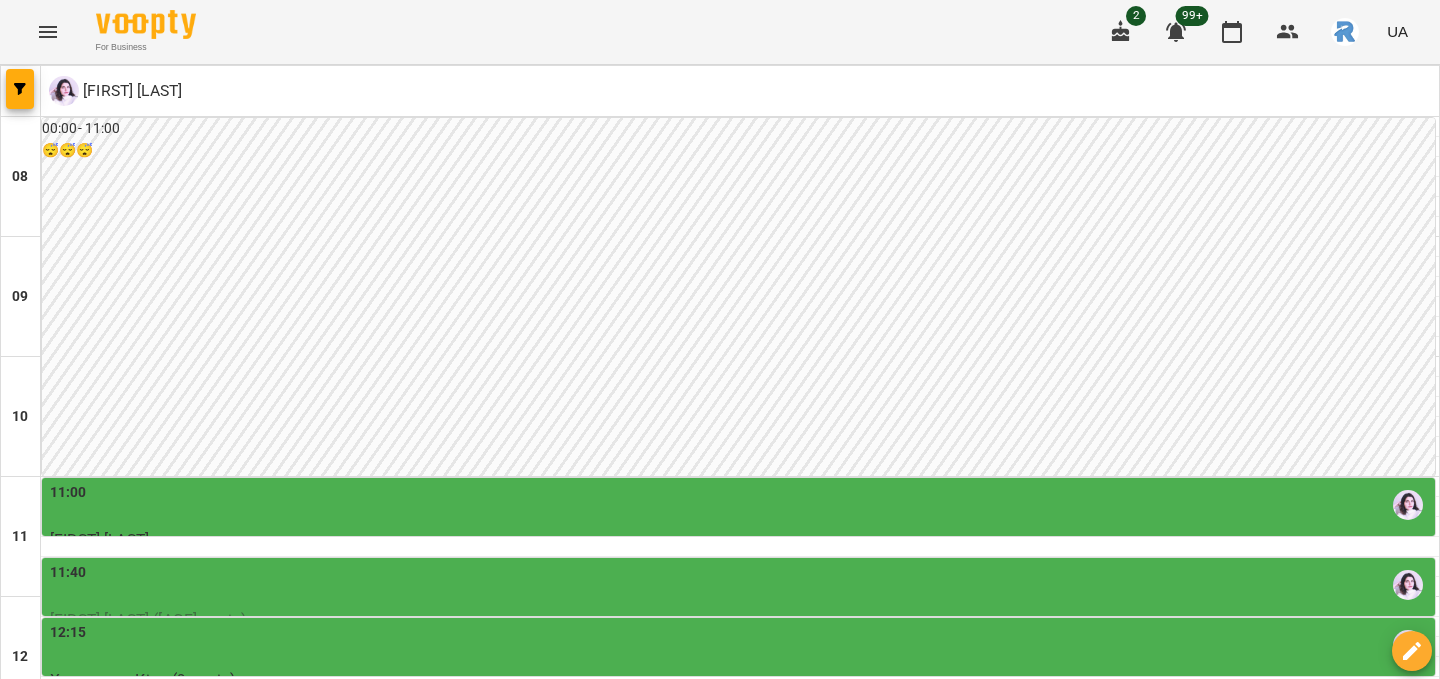 click on "вт" at bounding box center (454, 1703) 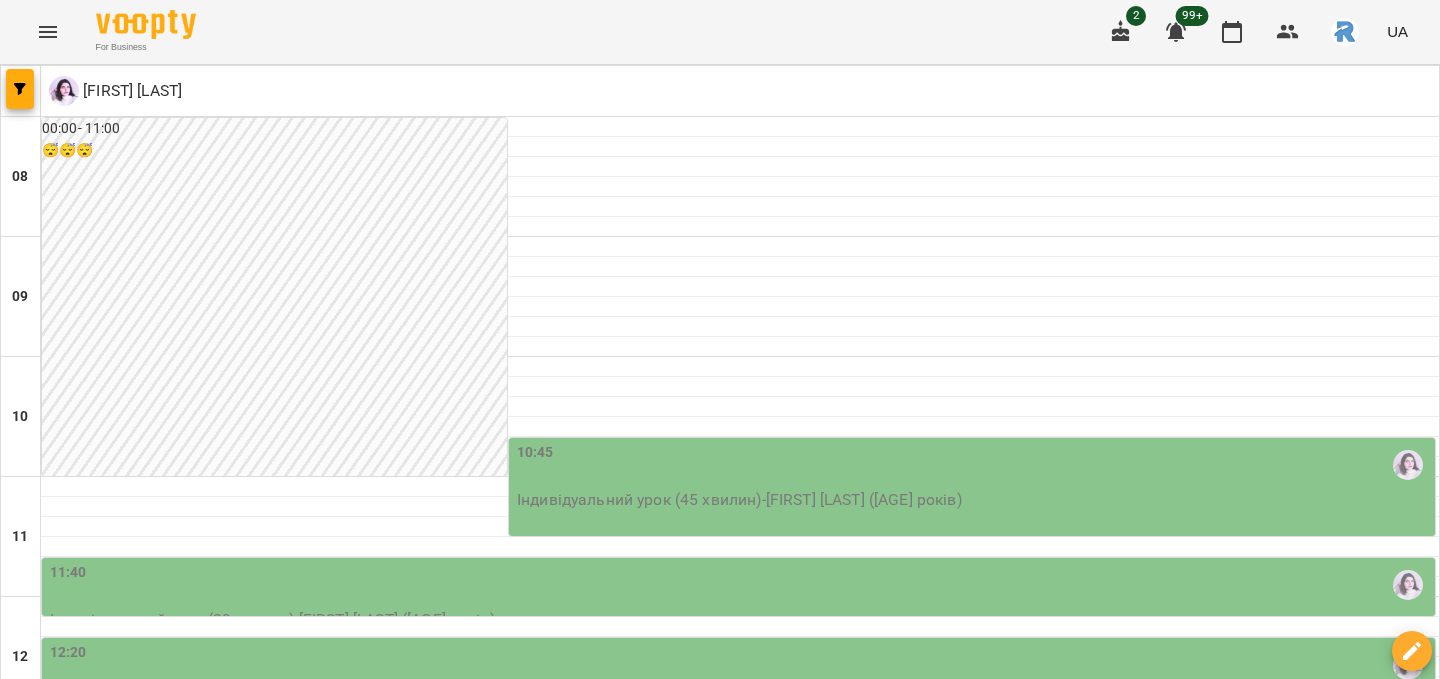 scroll, scrollTop: 381, scrollLeft: 0, axis: vertical 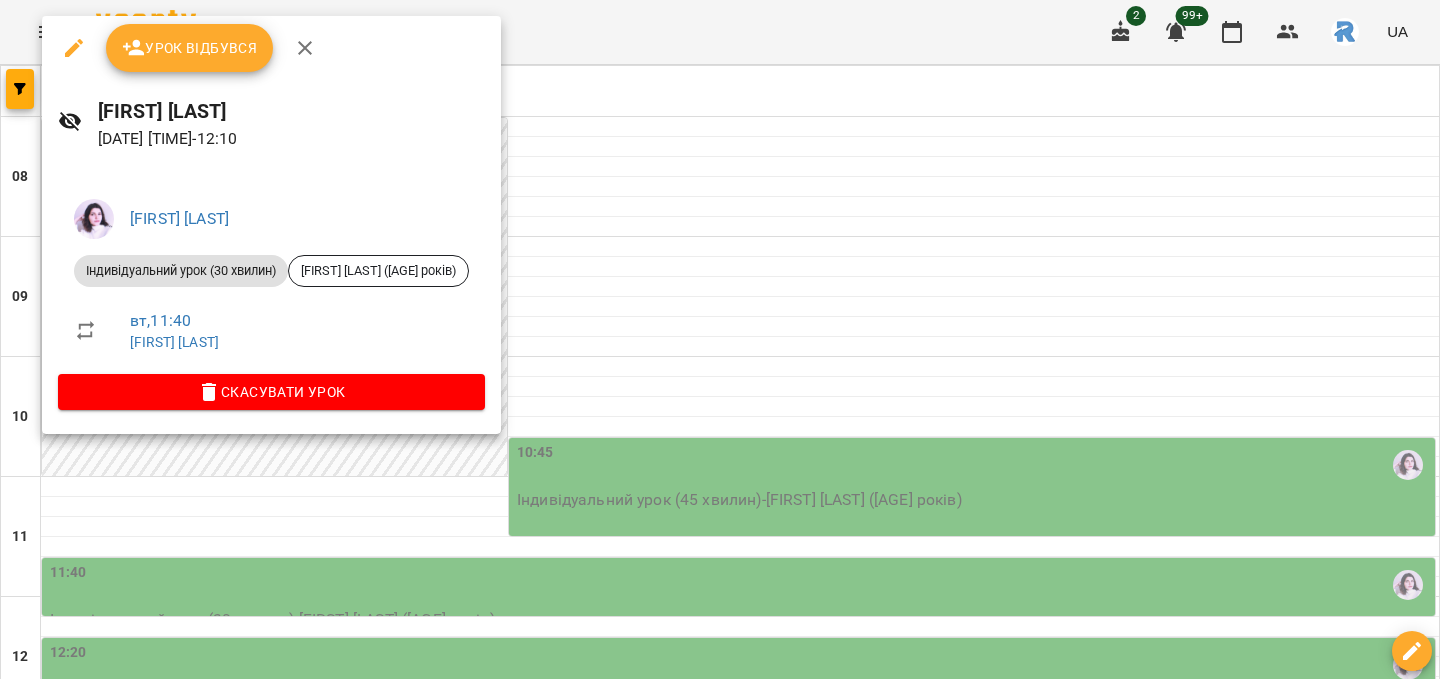 click at bounding box center (720, 339) 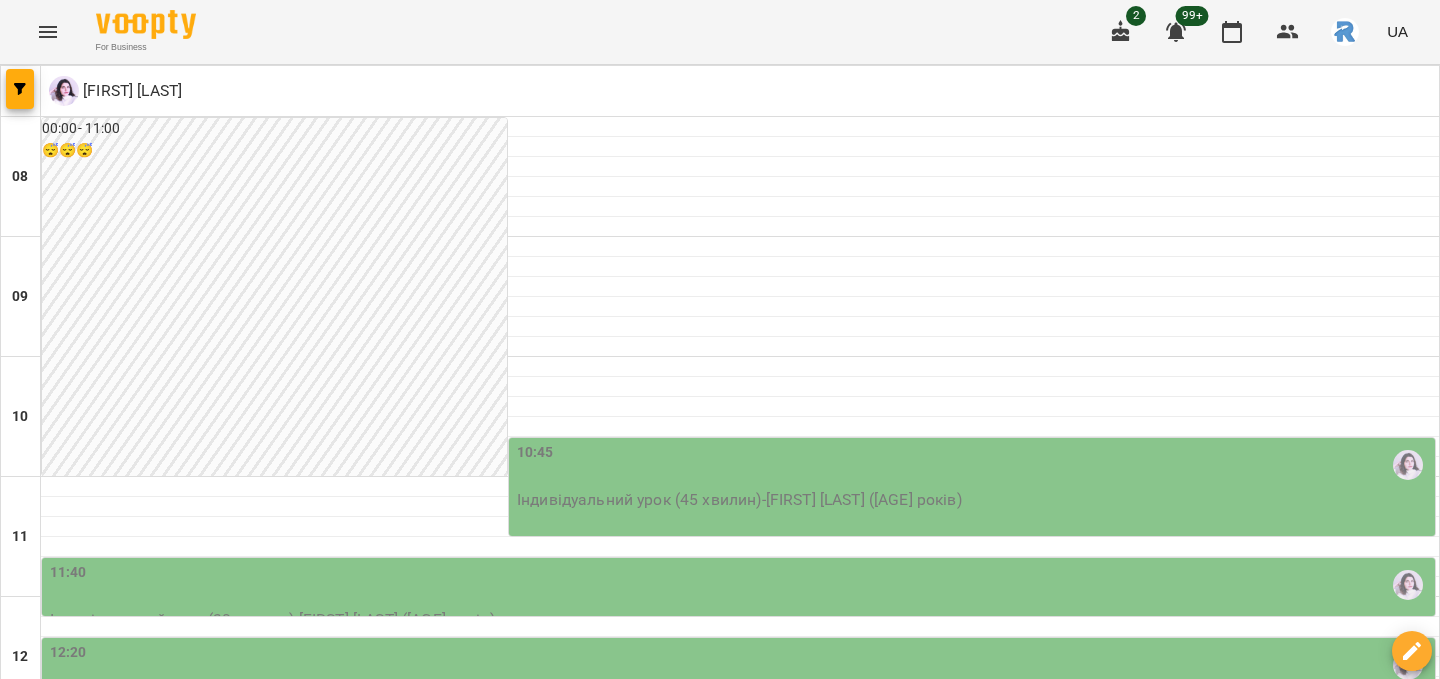 click on "12:20" at bounding box center [740, 665] 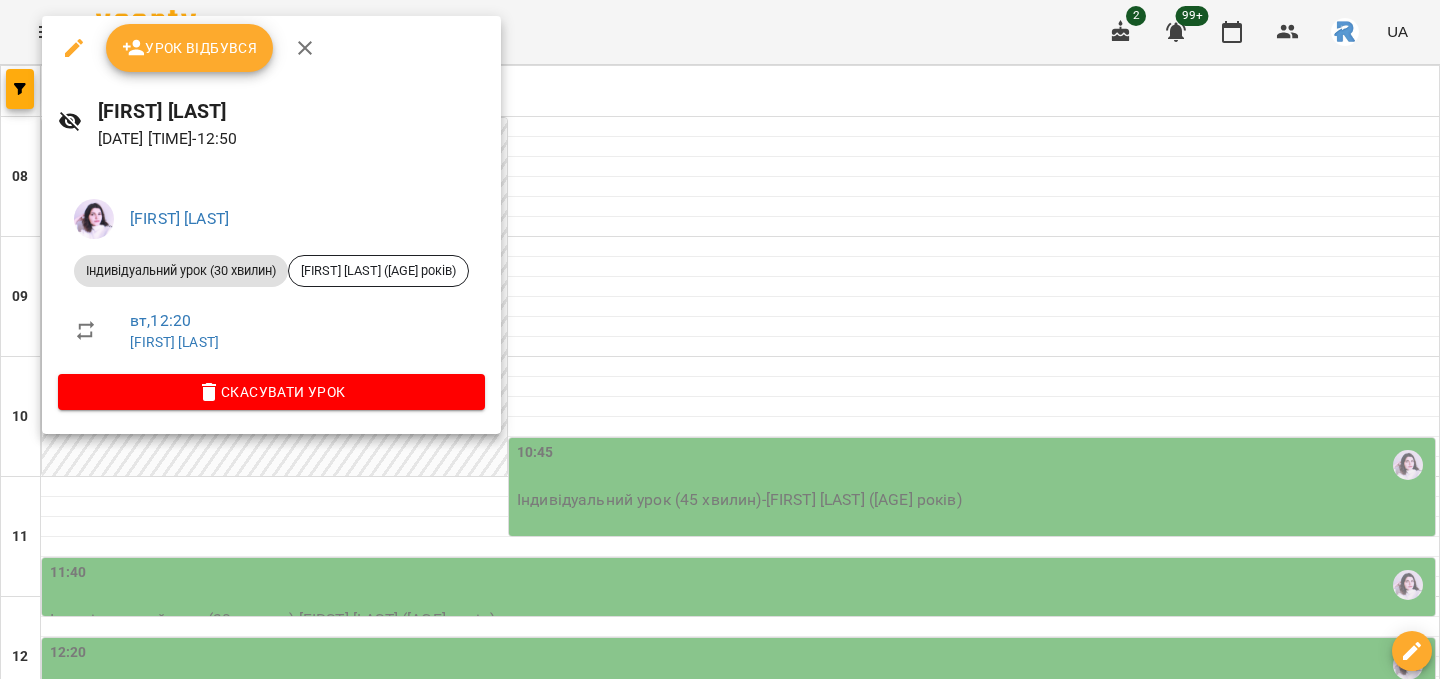 click at bounding box center (720, 339) 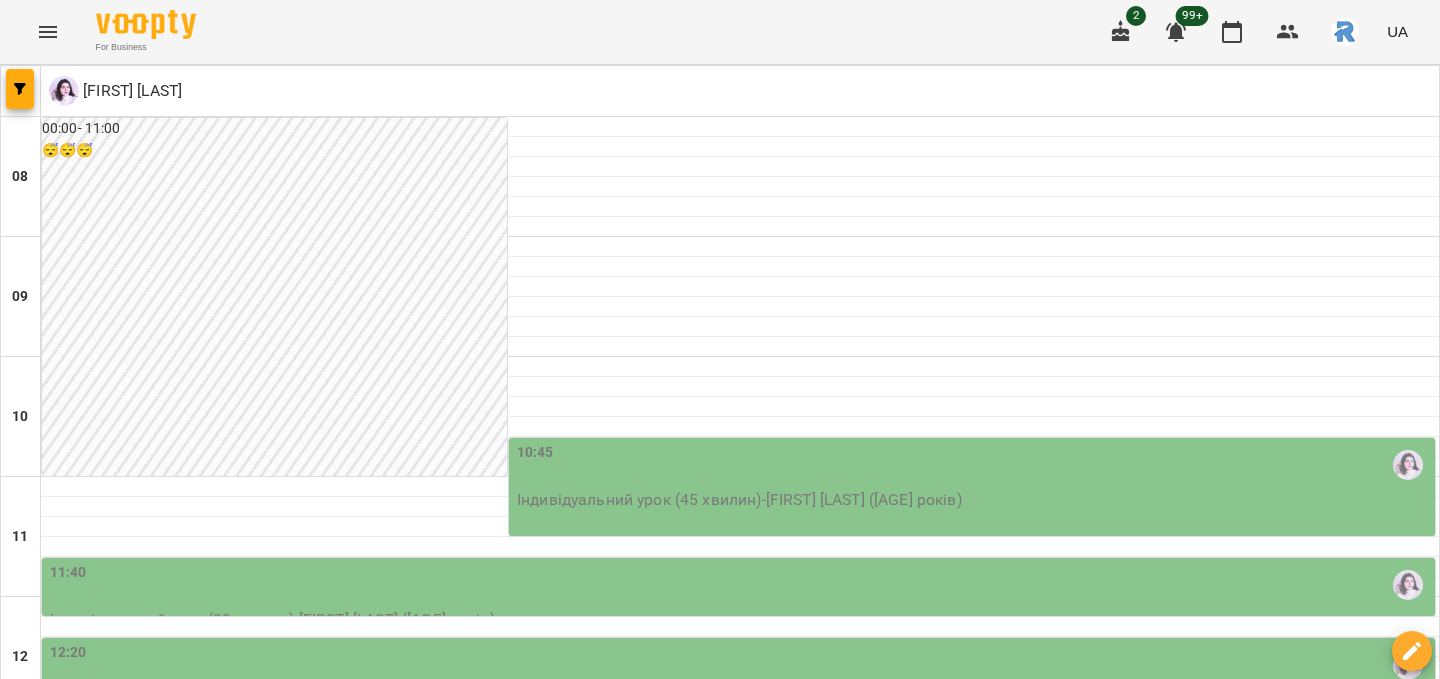 click on "13:40" at bounding box center [740, 825] 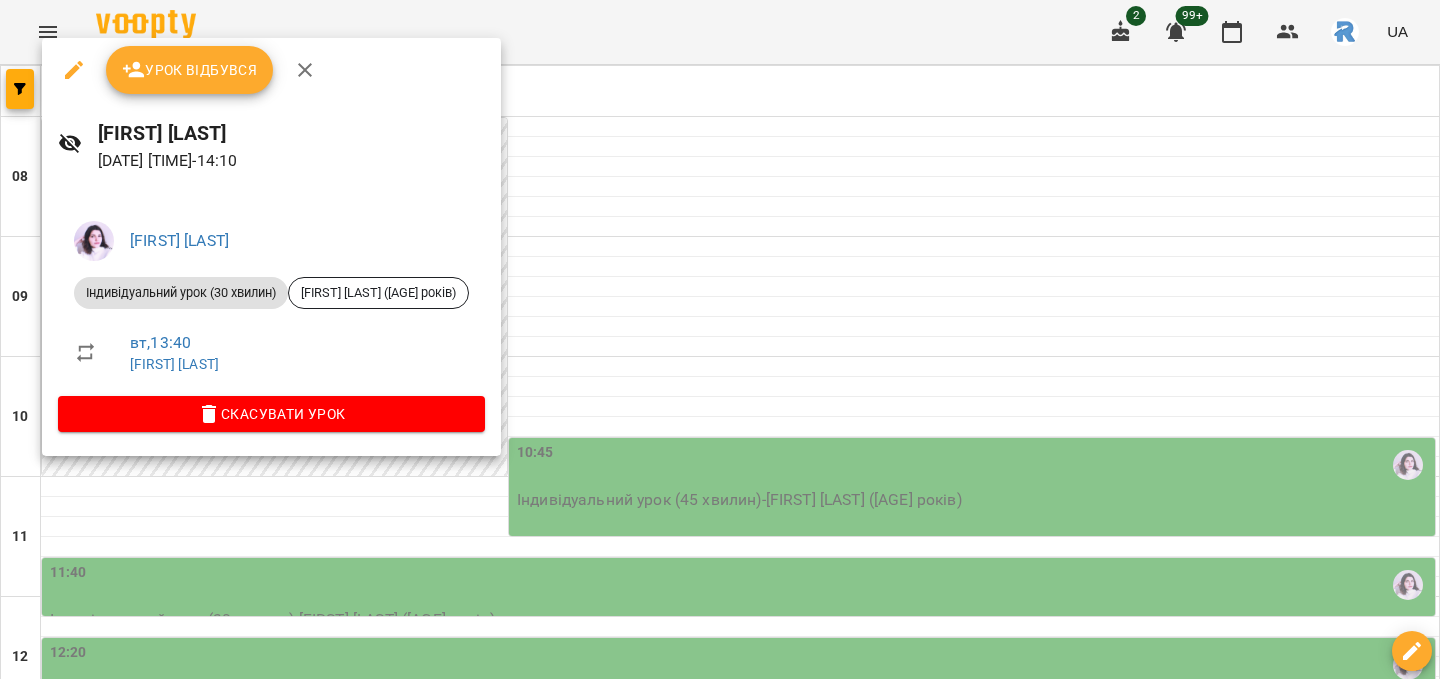 click at bounding box center [720, 339] 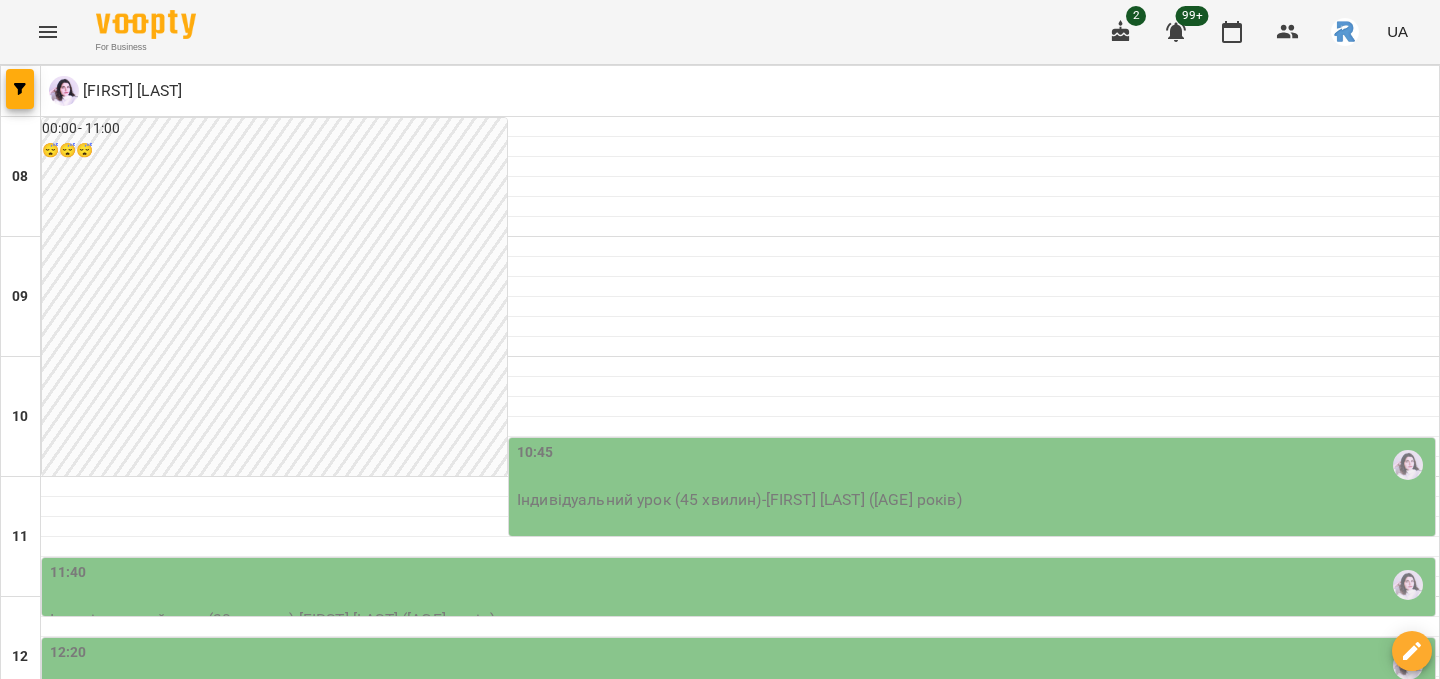 scroll, scrollTop: 552, scrollLeft: 0, axis: vertical 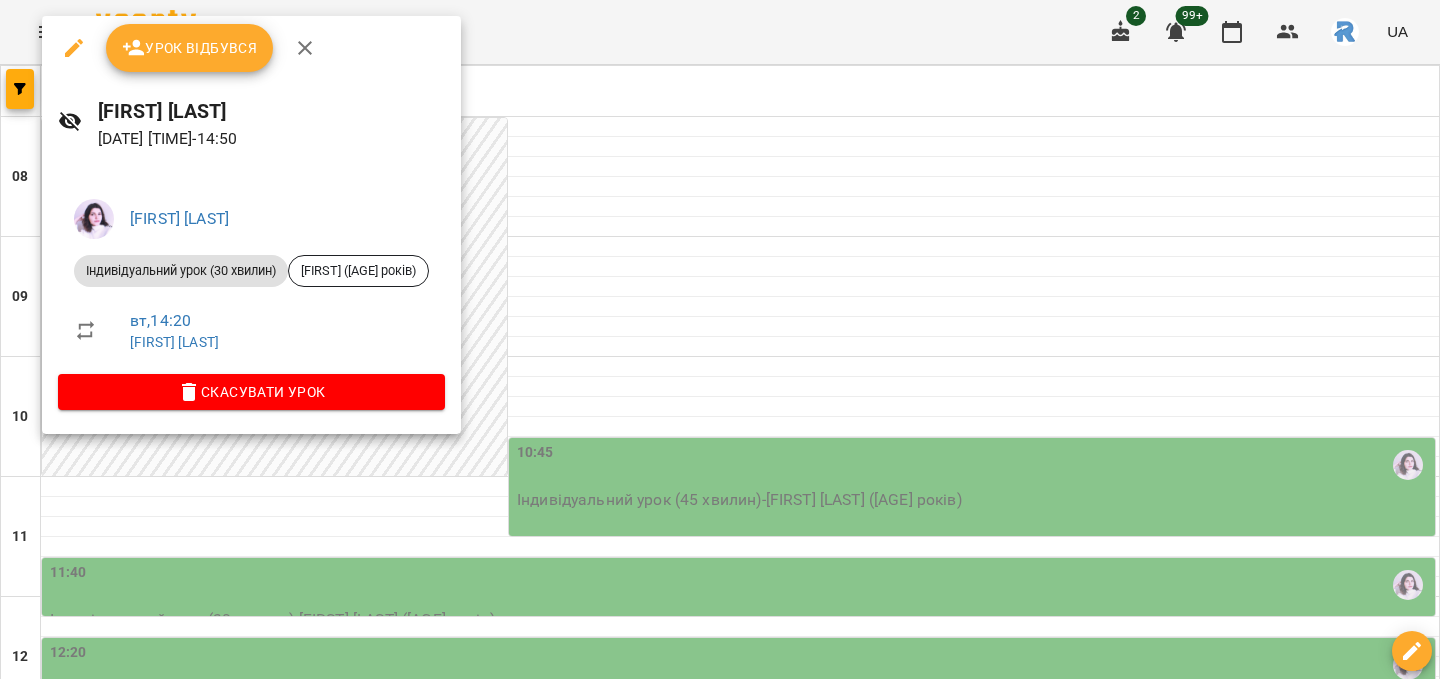 click at bounding box center (720, 339) 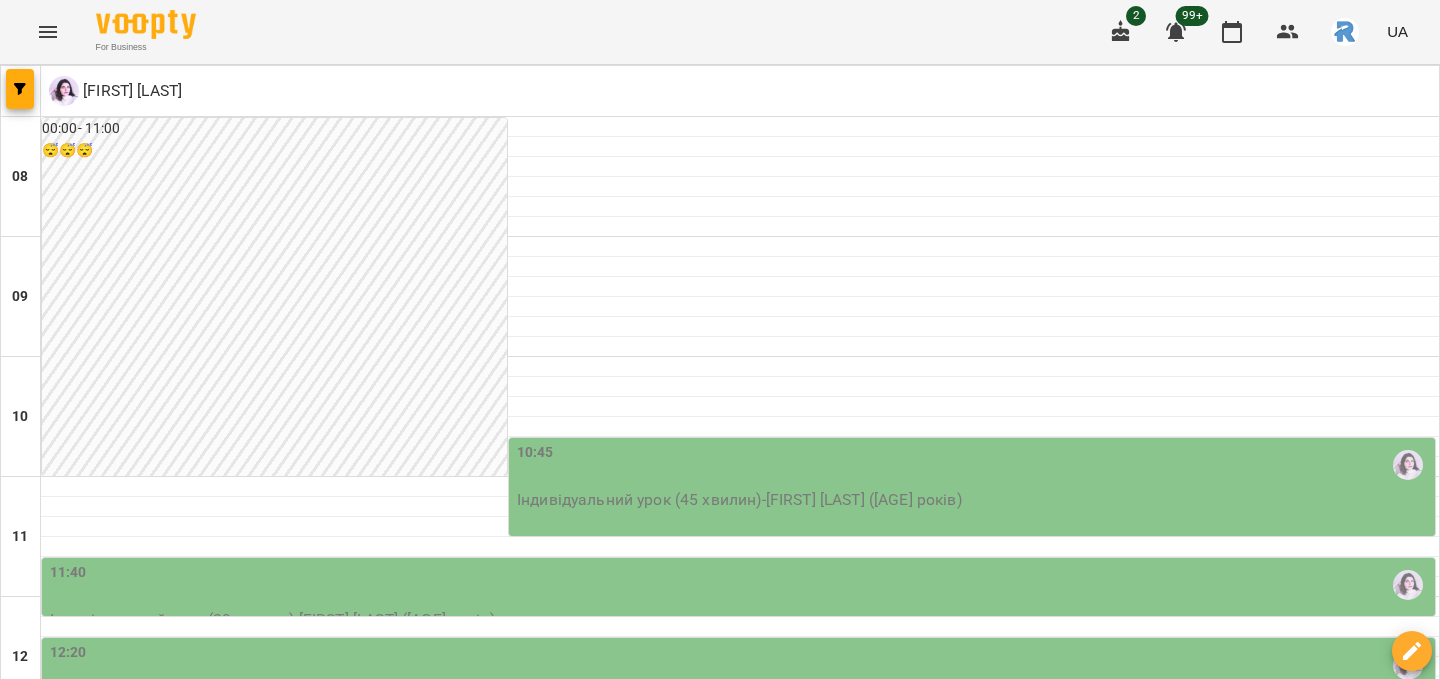 click on "ср" at bounding box center (692, 1703) 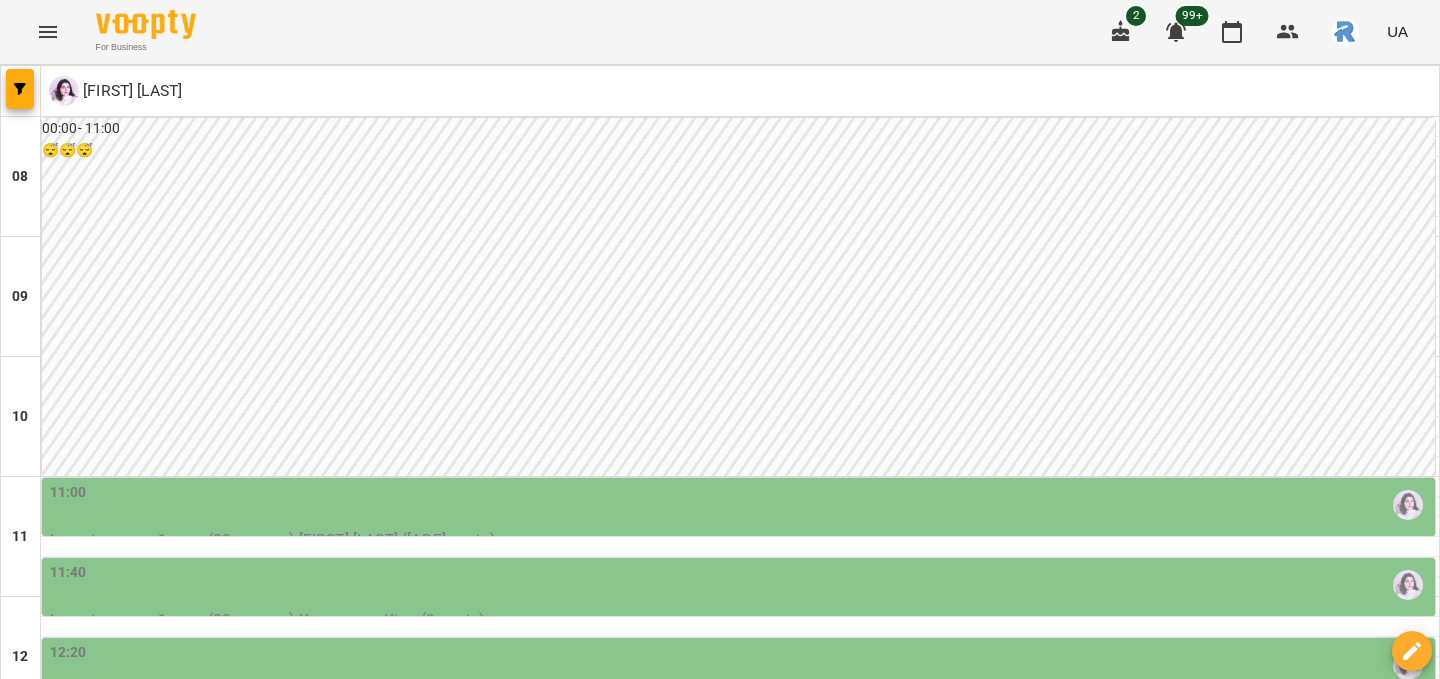 click on "пн" at bounding box center (41, 1703) 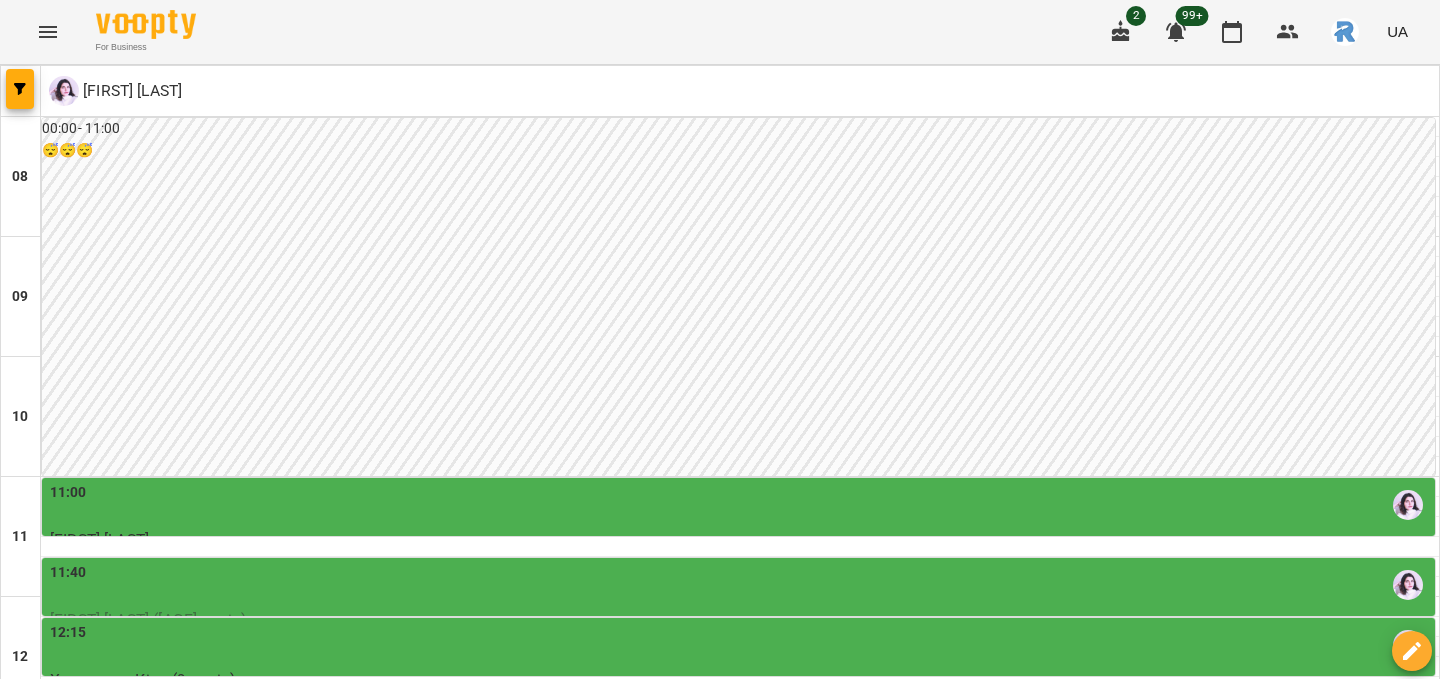scroll, scrollTop: 410, scrollLeft: 0, axis: vertical 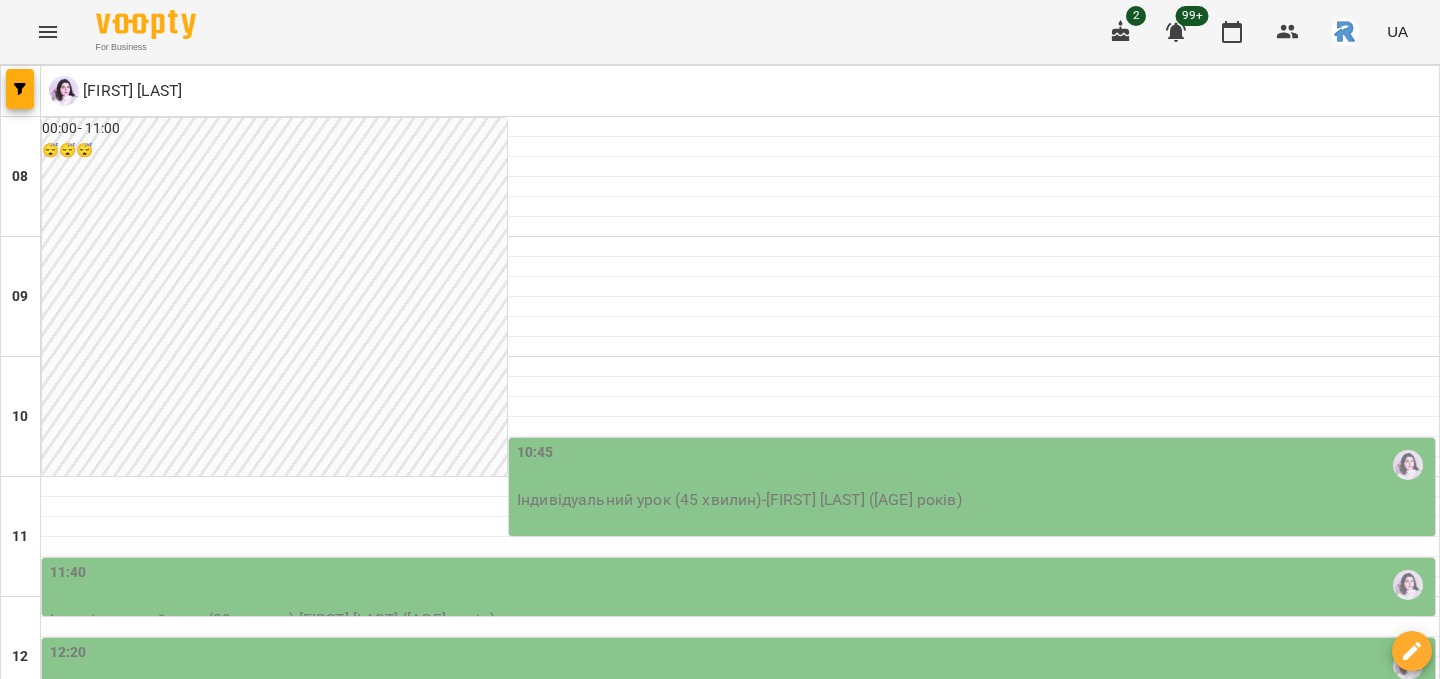 click on "пн 04 серп" at bounding box center (41, 1709) 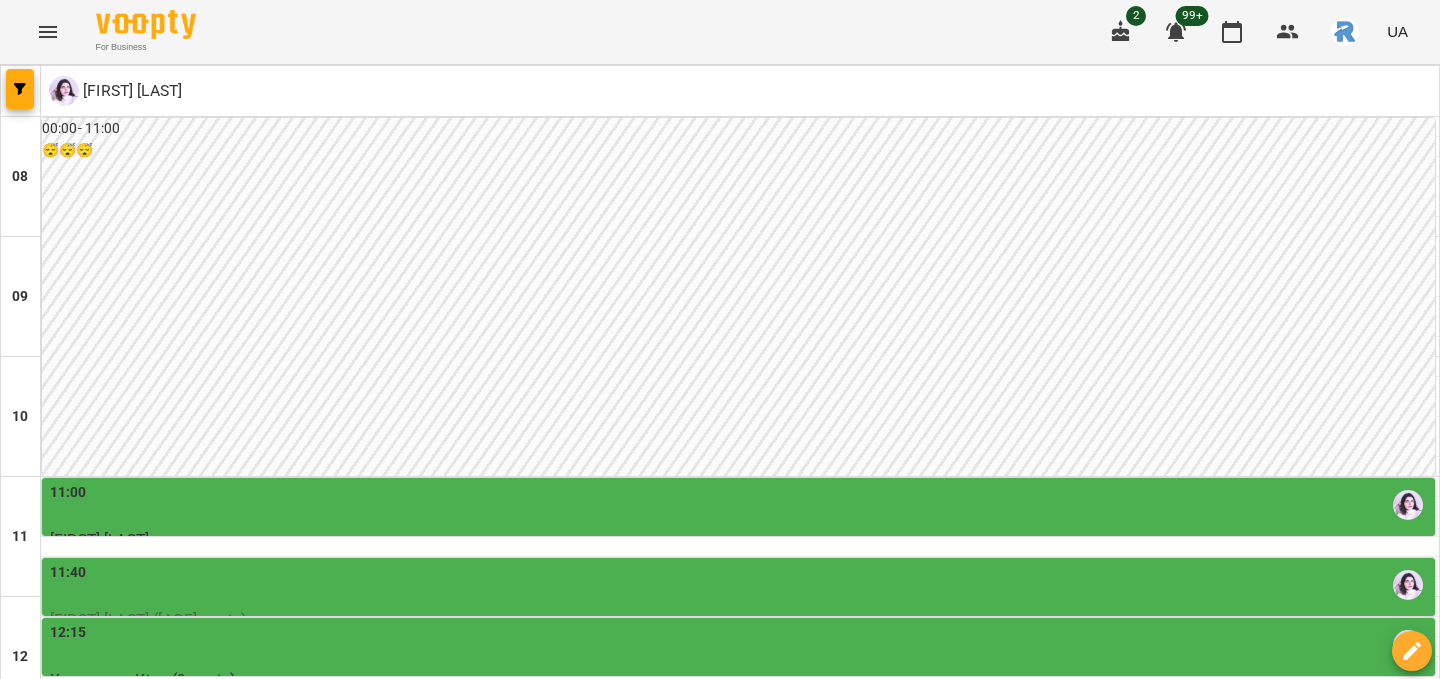 scroll, scrollTop: 523, scrollLeft: 0, axis: vertical 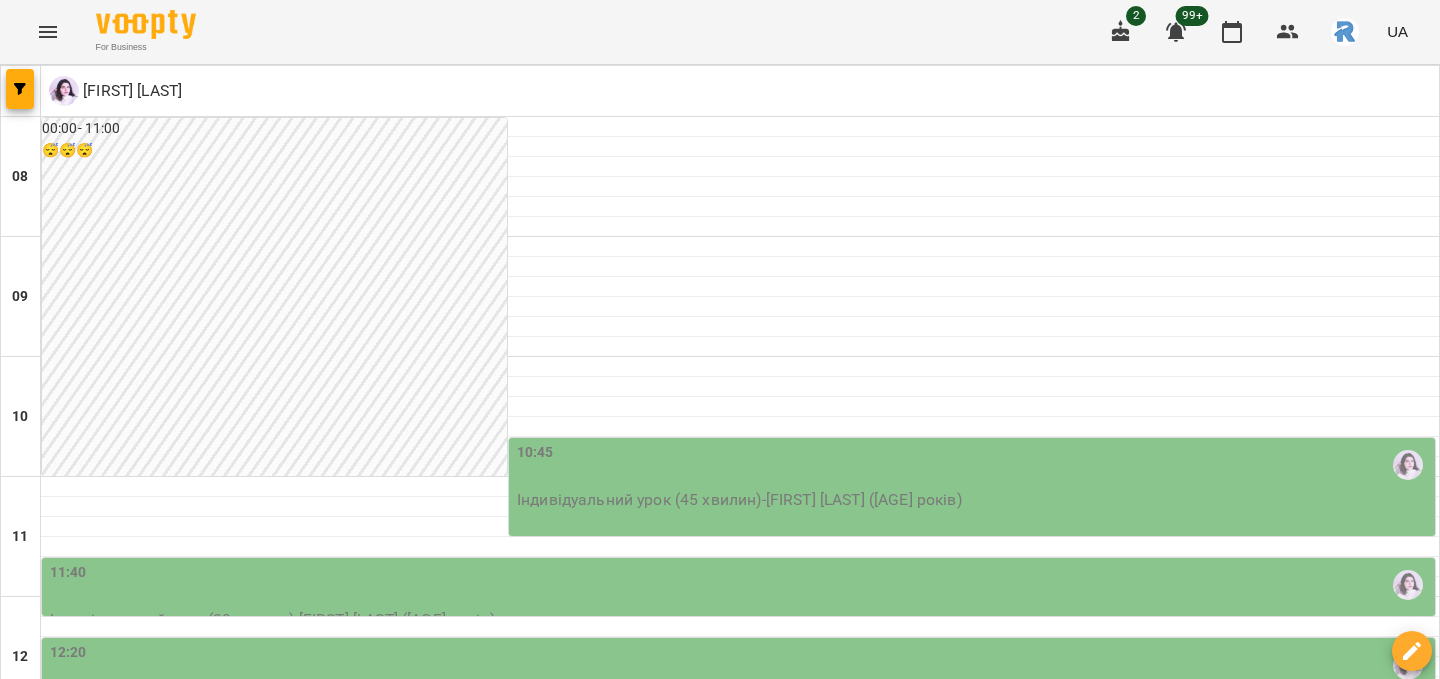 click on "12:20" at bounding box center [740, 665] 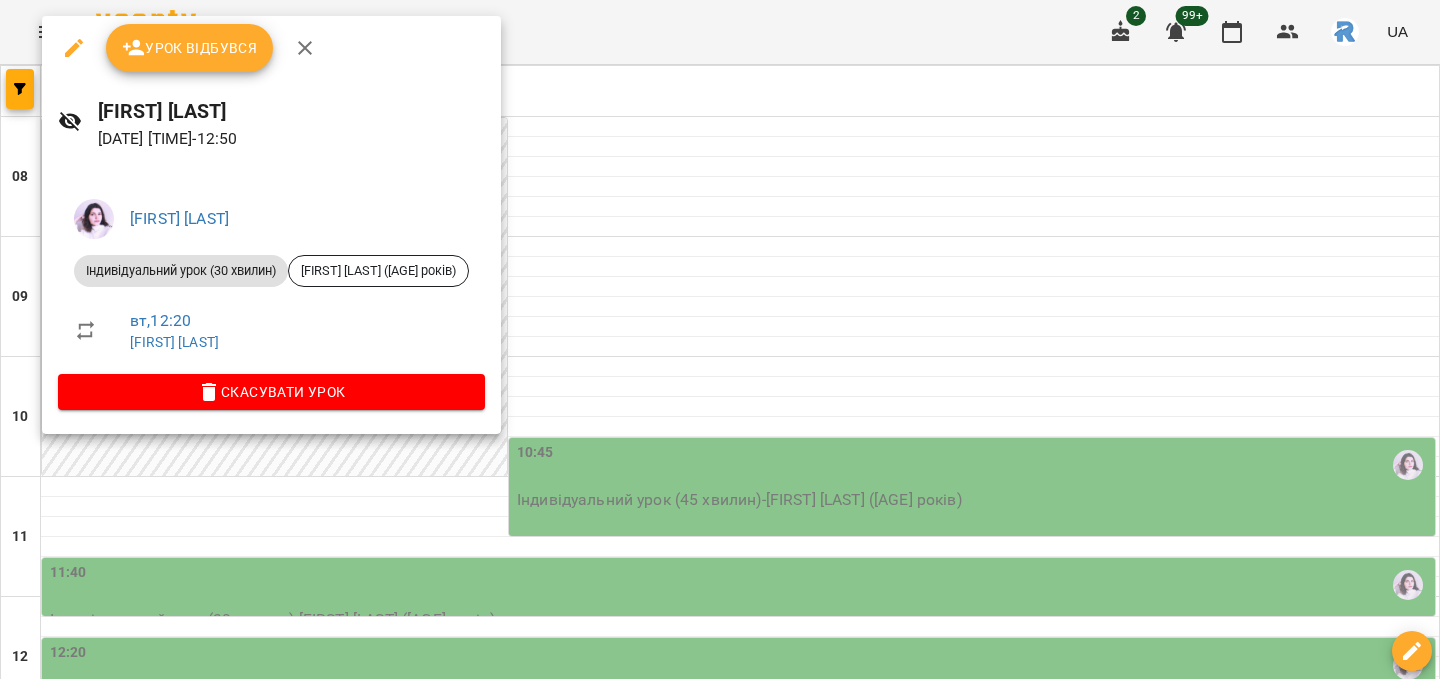 click at bounding box center [720, 339] 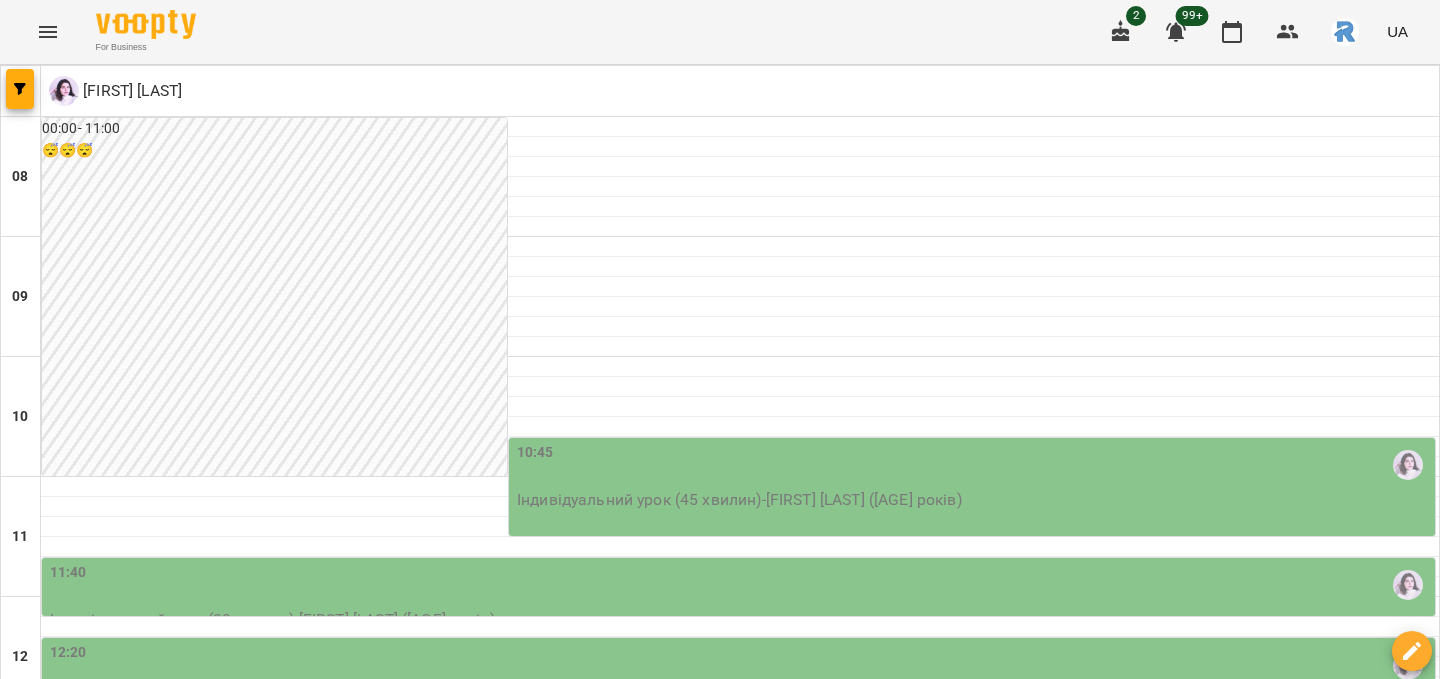 click on "ср" at bounding box center (692, 1703) 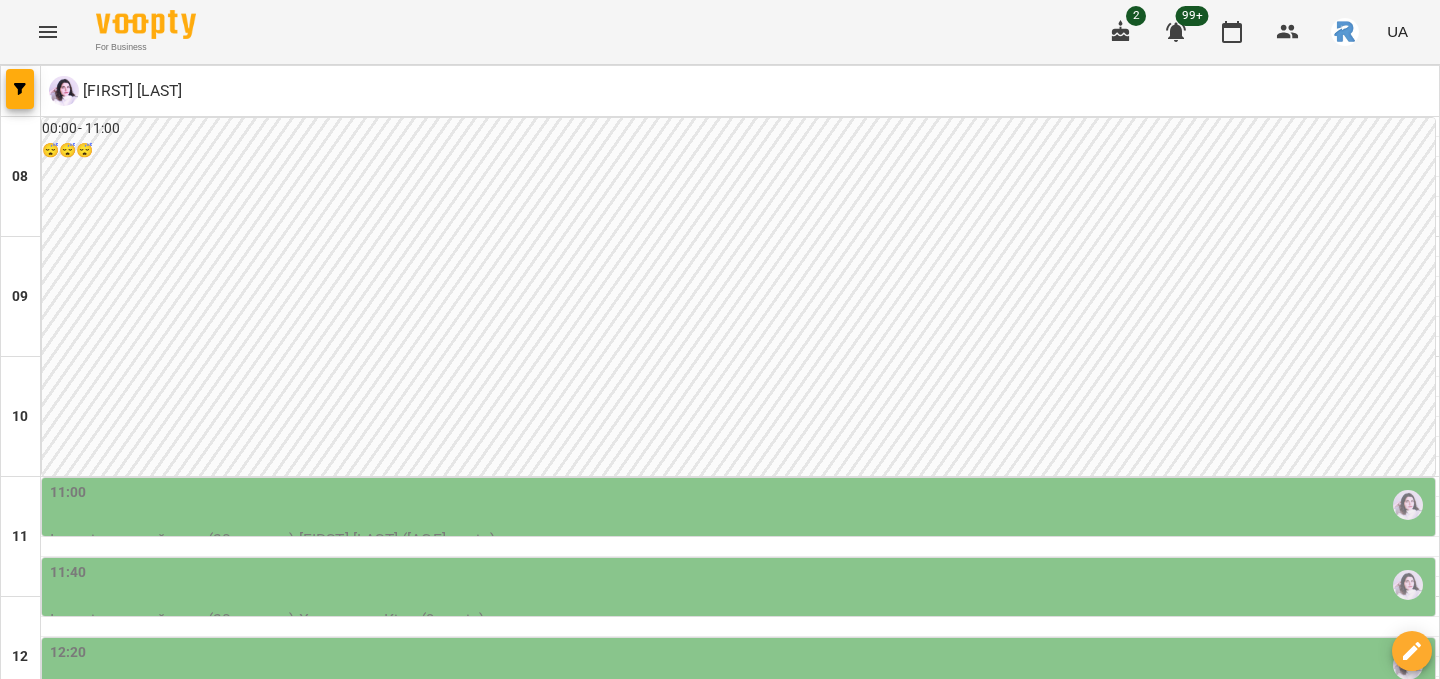 scroll, scrollTop: 614, scrollLeft: 0, axis: vertical 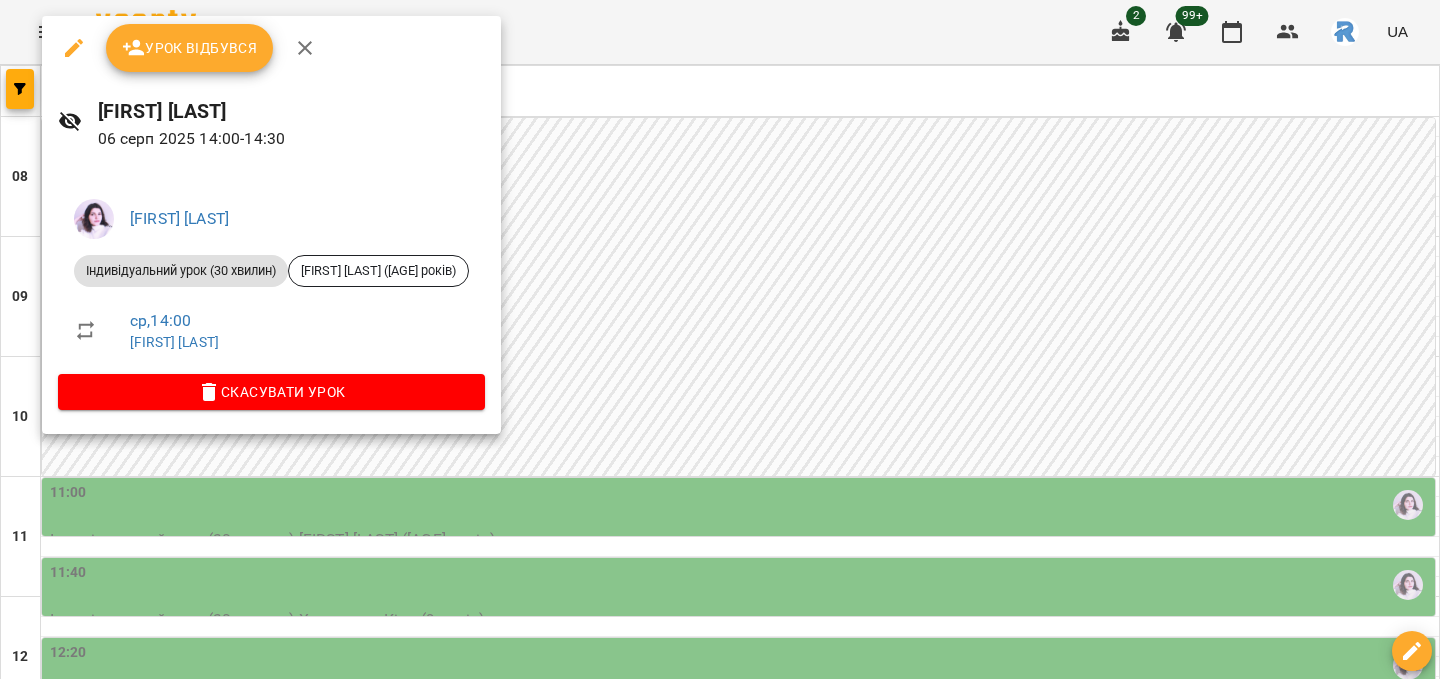 click at bounding box center (720, 339) 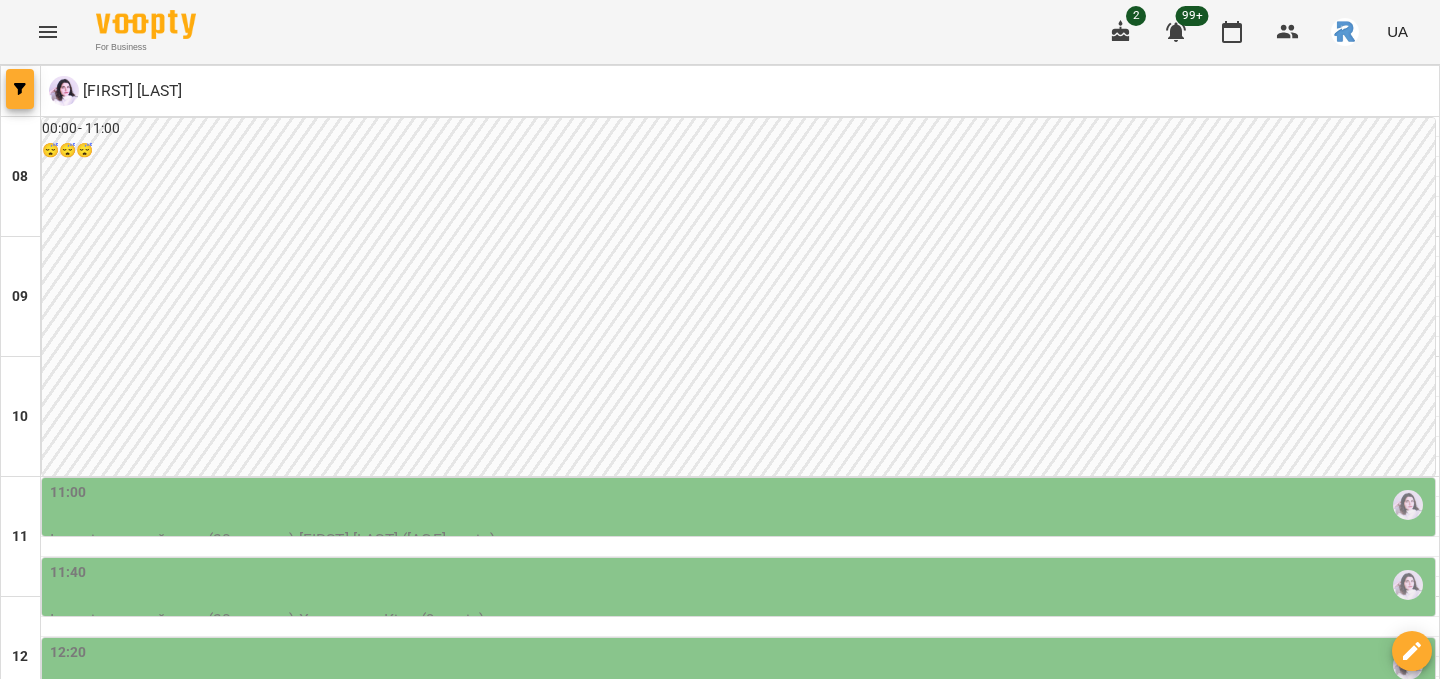 click at bounding box center [20, 89] 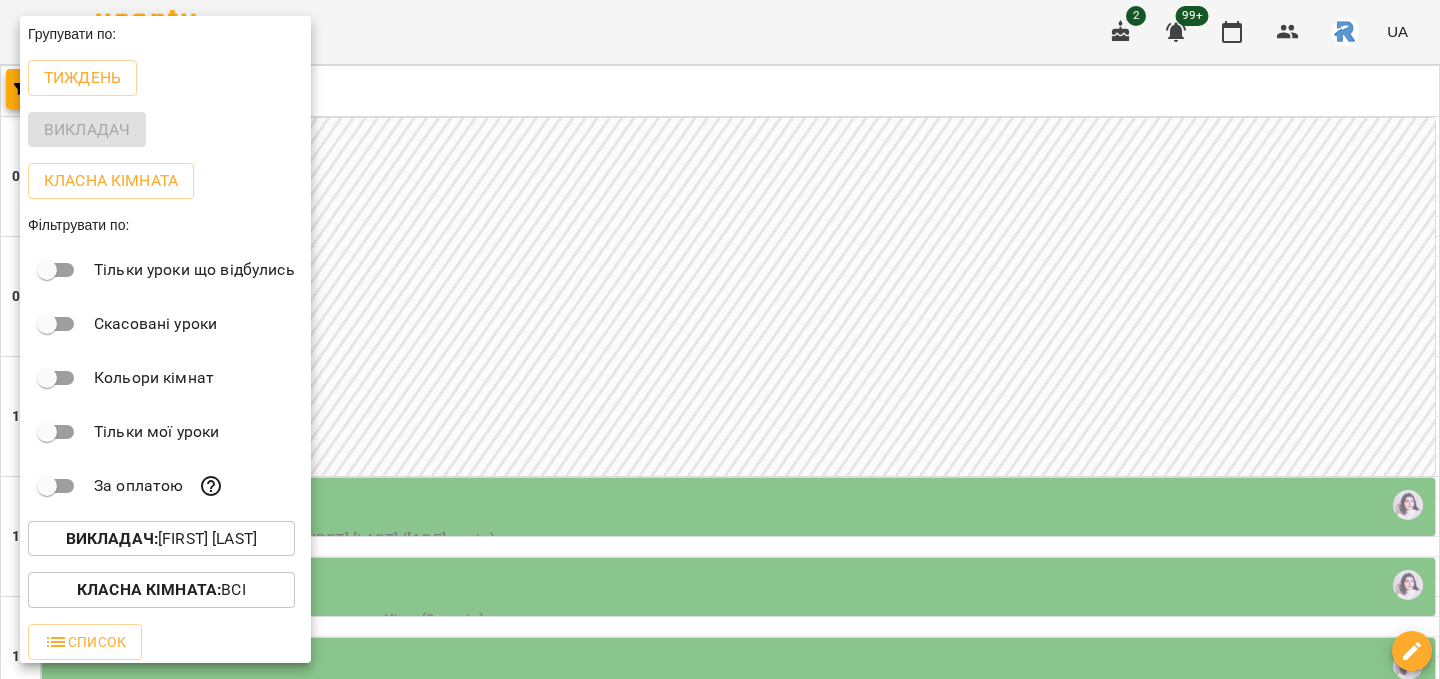 click on "Викладач : [FIRST] [LAST]" at bounding box center [161, 539] 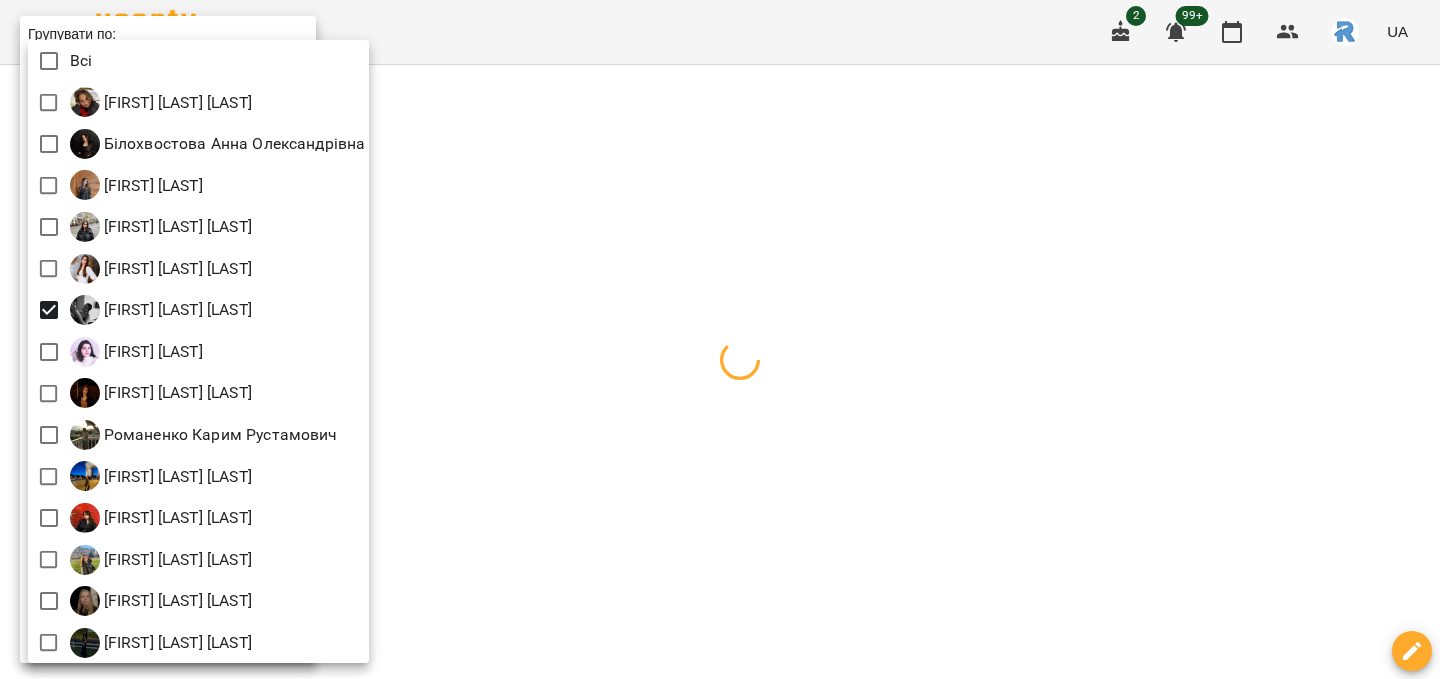 click at bounding box center [720, 339] 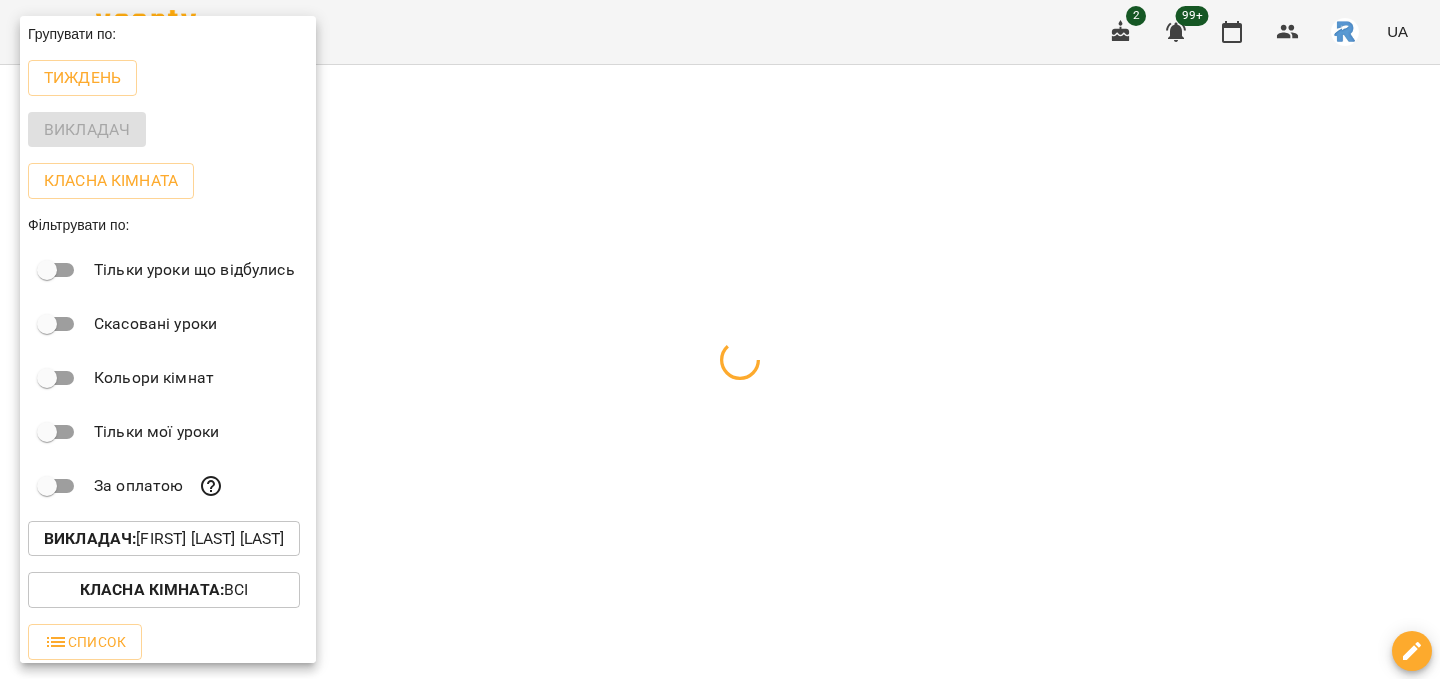 click at bounding box center [720, 339] 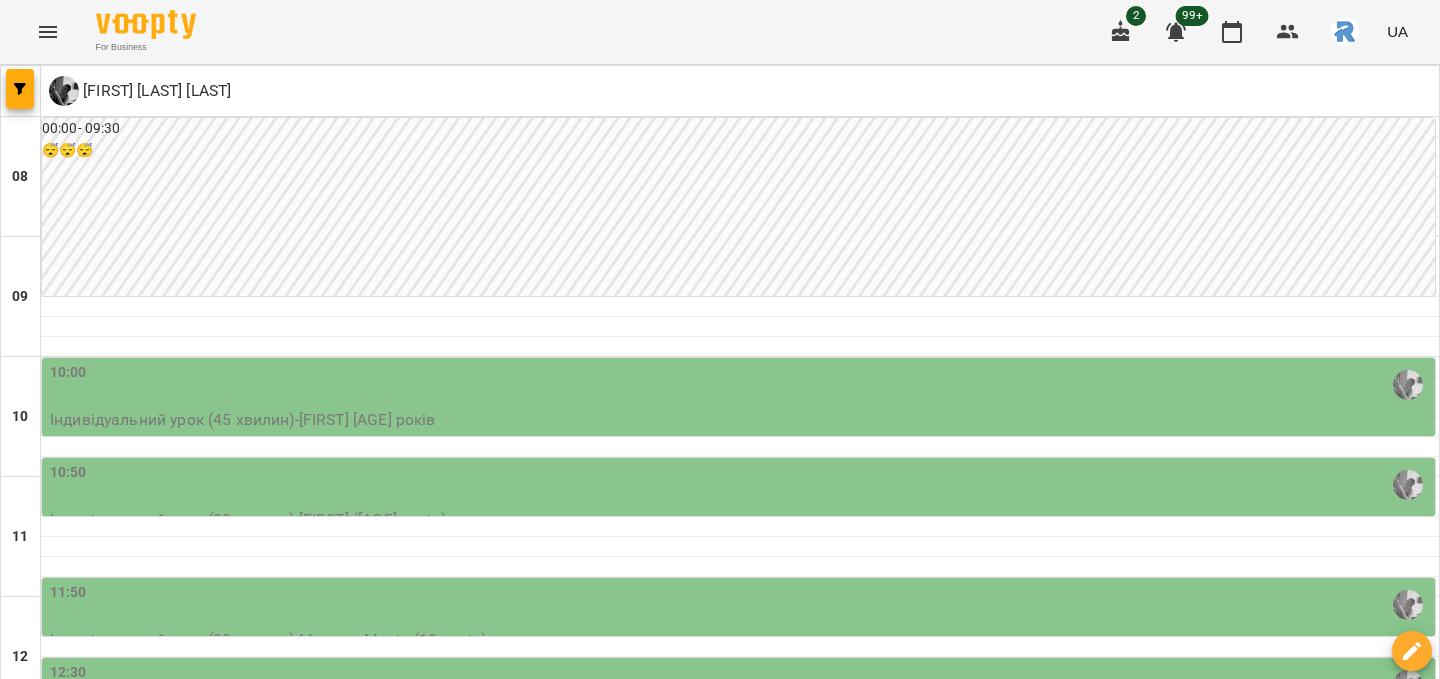 scroll, scrollTop: 193, scrollLeft: 0, axis: vertical 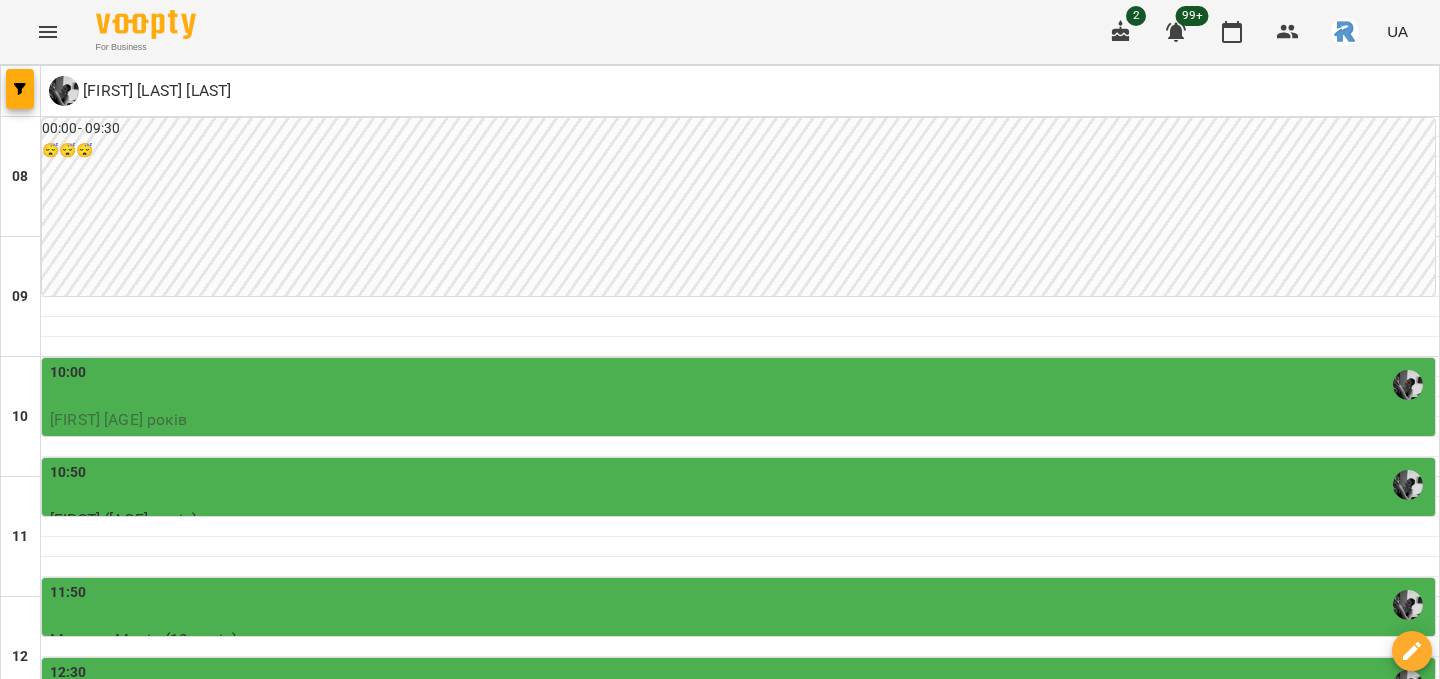 click on "13:20" at bounding box center (740, 785) 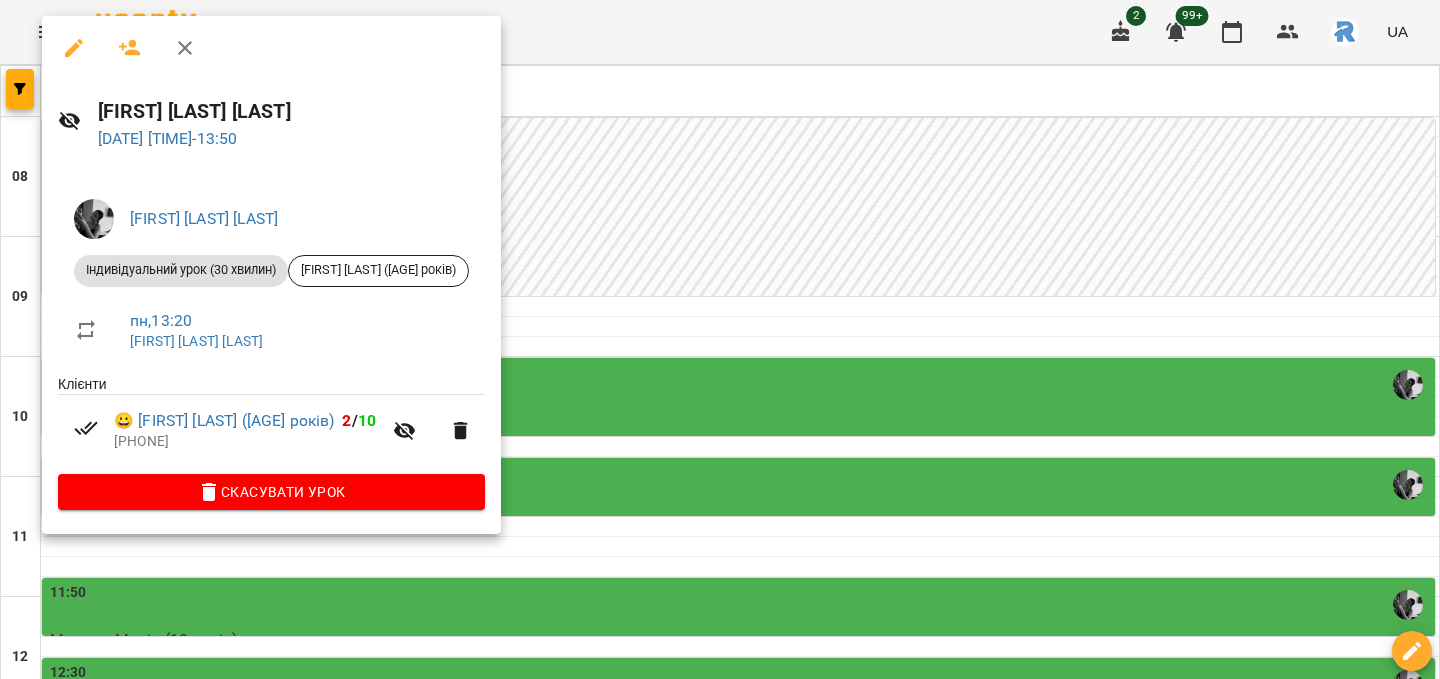 click at bounding box center [720, 339] 